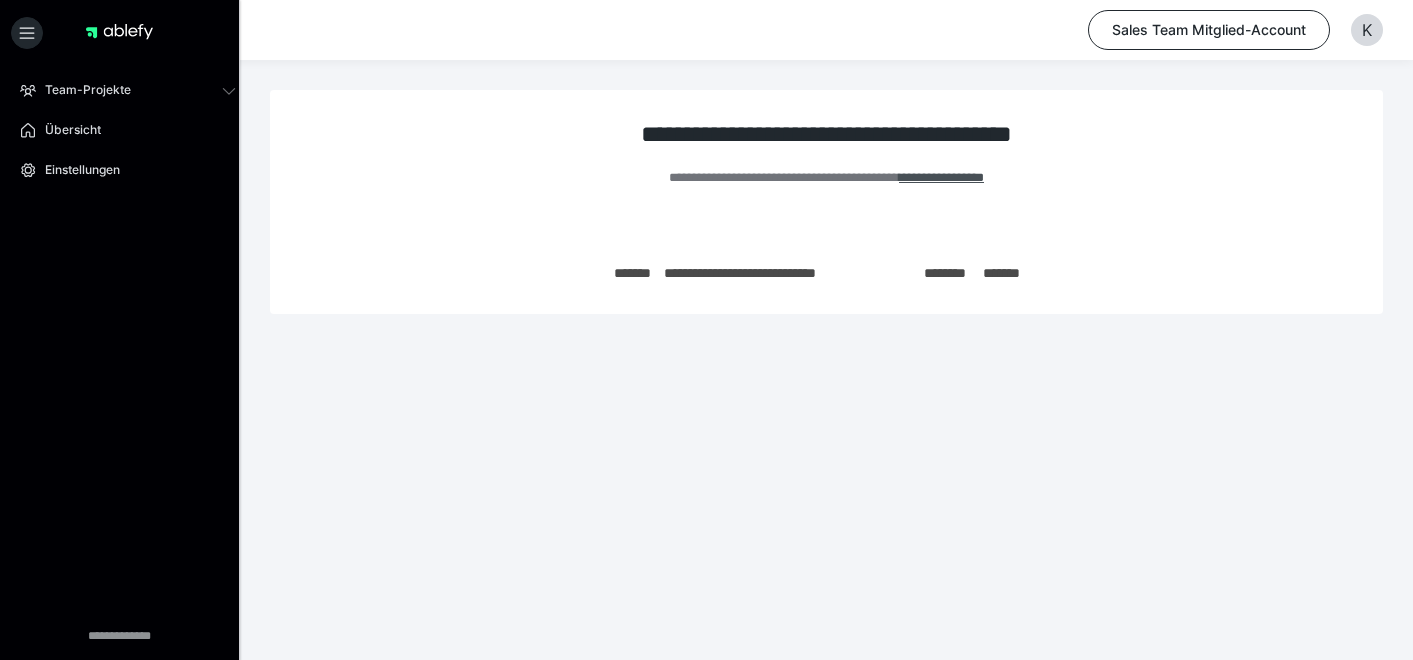 scroll, scrollTop: 0, scrollLeft: 0, axis: both 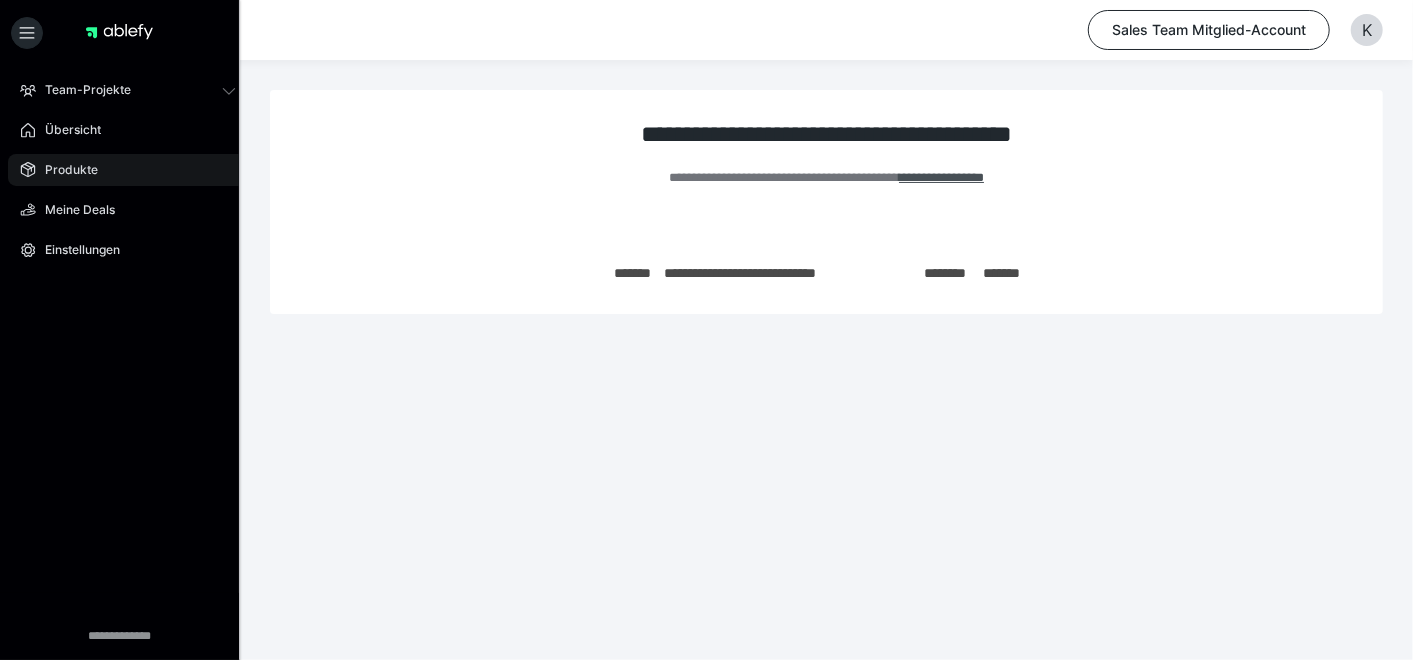 click on "Produkte" at bounding box center [128, 170] 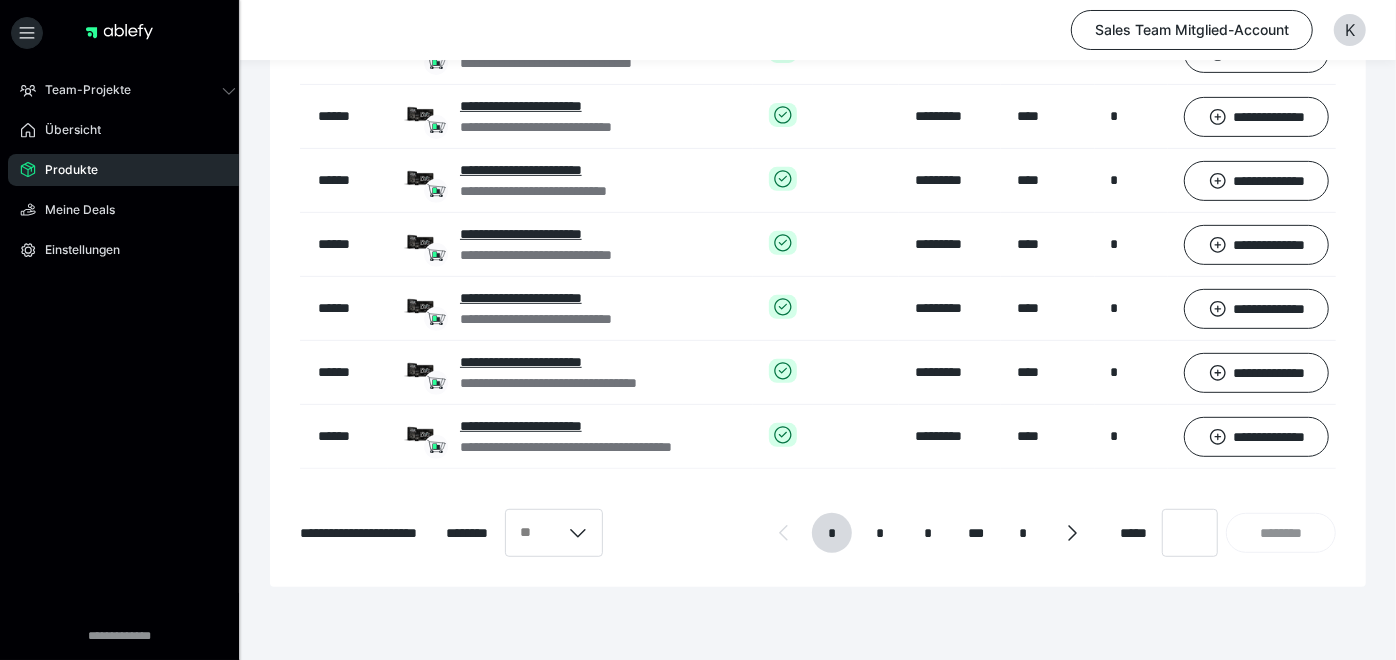 scroll, scrollTop: 489, scrollLeft: 0, axis: vertical 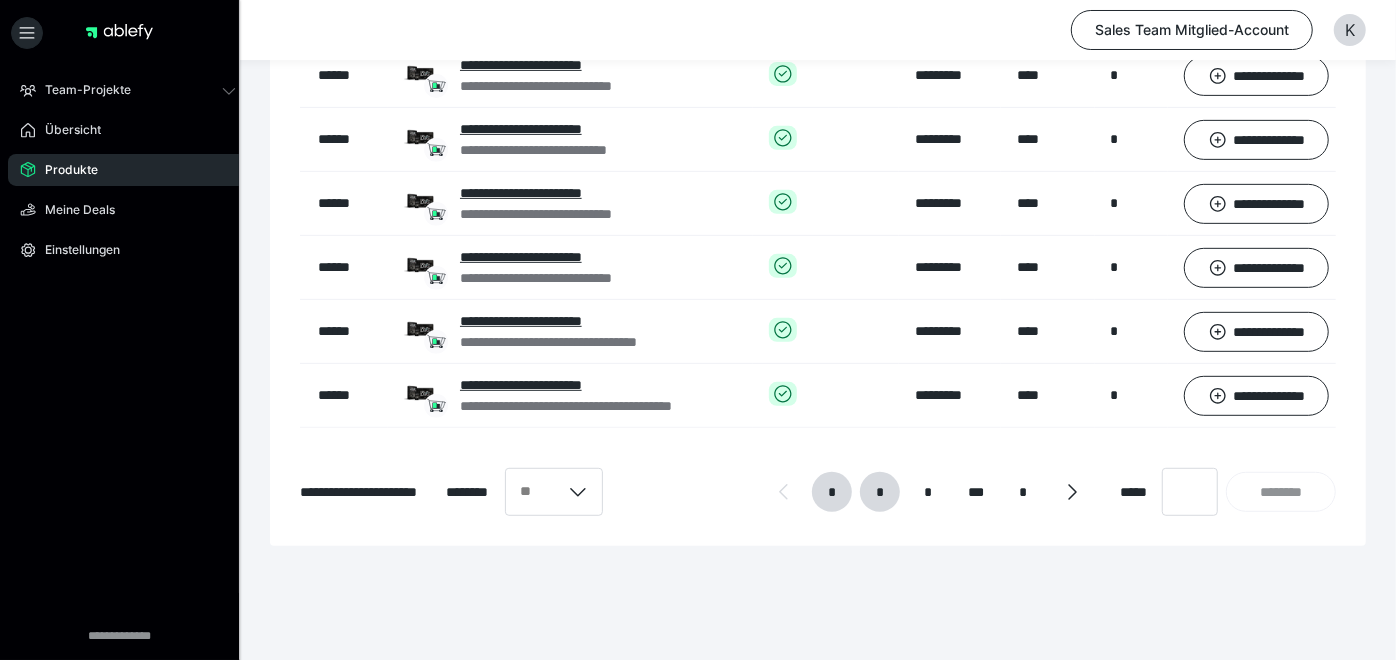 click on "*" at bounding box center [879, 492] 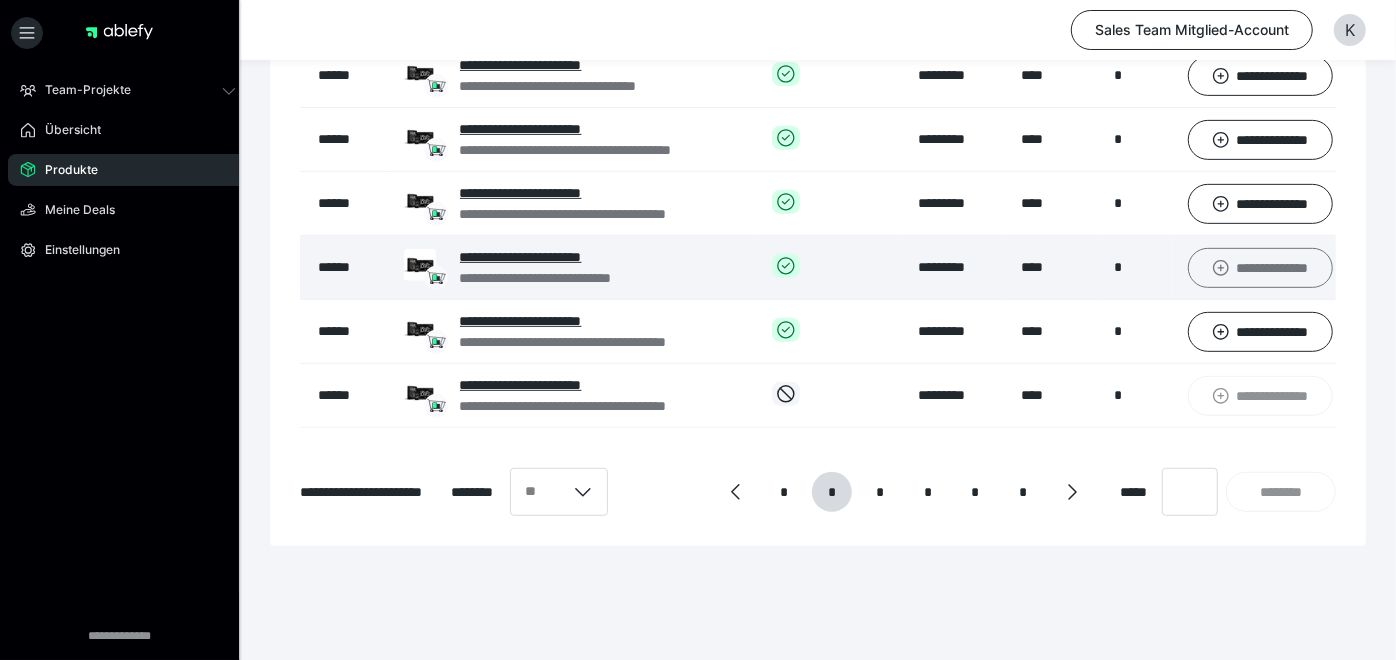 click on "**********" at bounding box center (1260, 267) 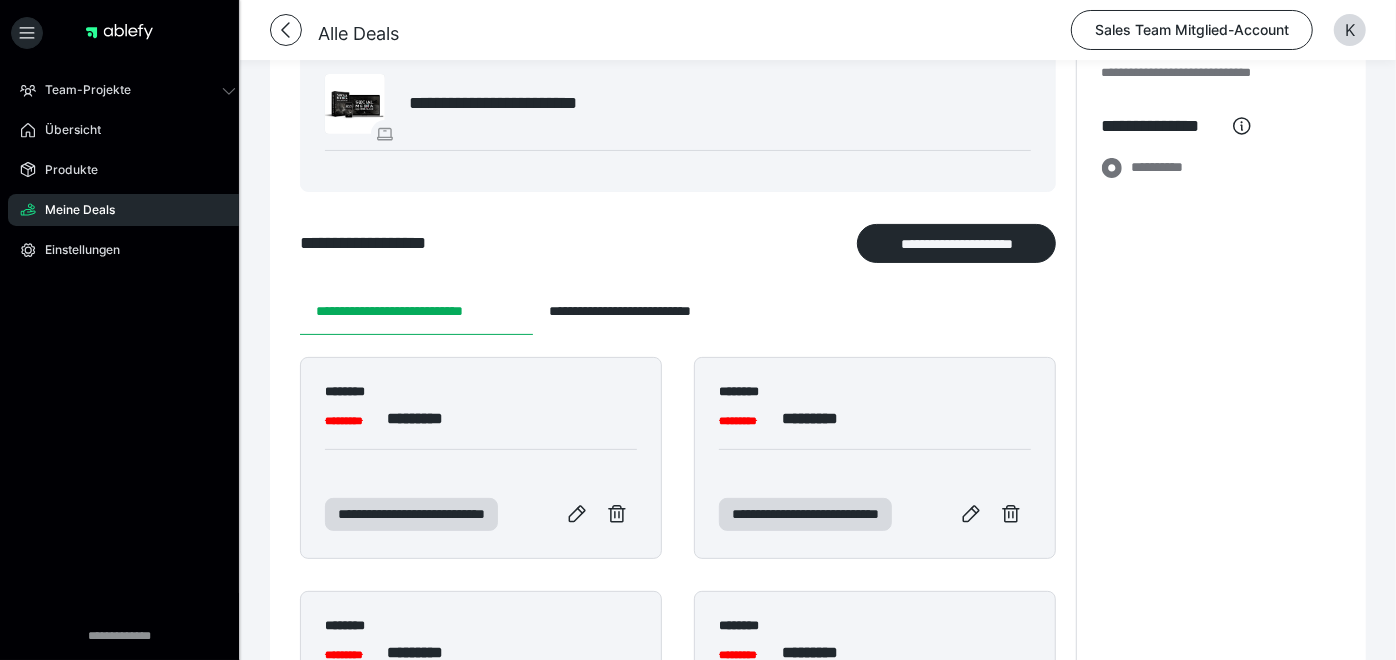 scroll, scrollTop: 100, scrollLeft: 0, axis: vertical 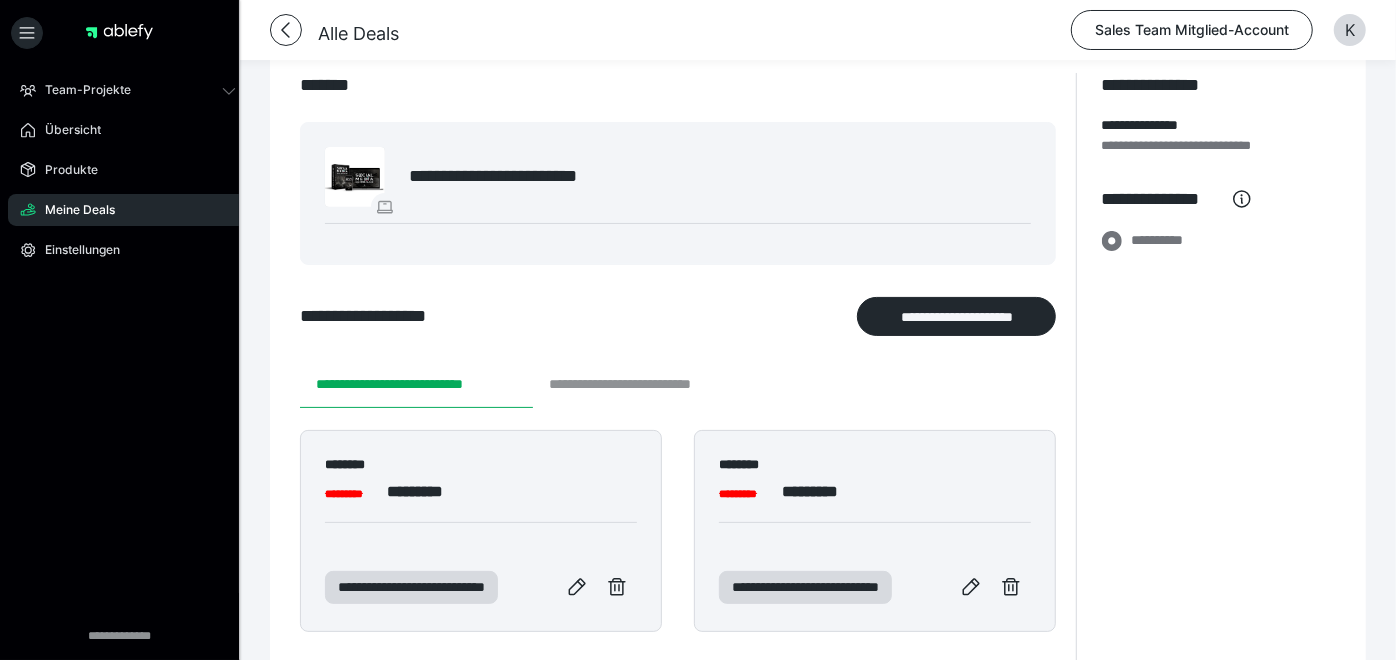 click on "**********" at bounding box center [648, 384] 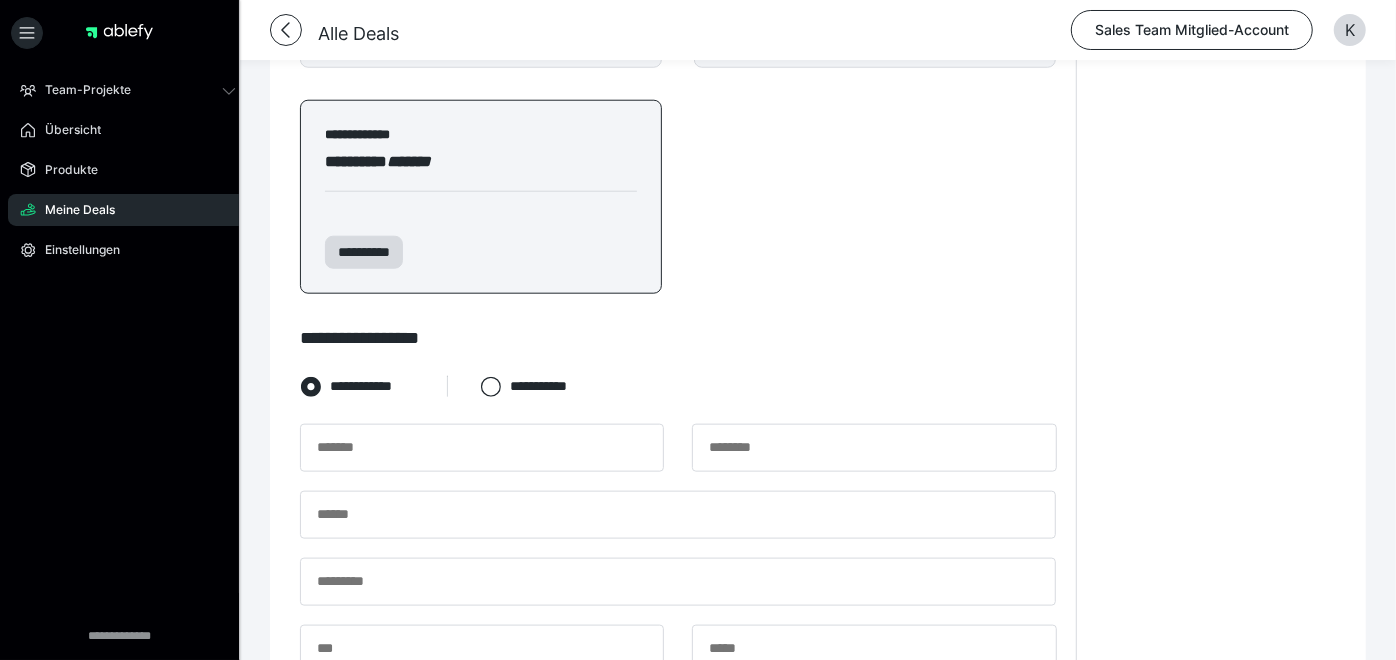 scroll, scrollTop: 1268, scrollLeft: 0, axis: vertical 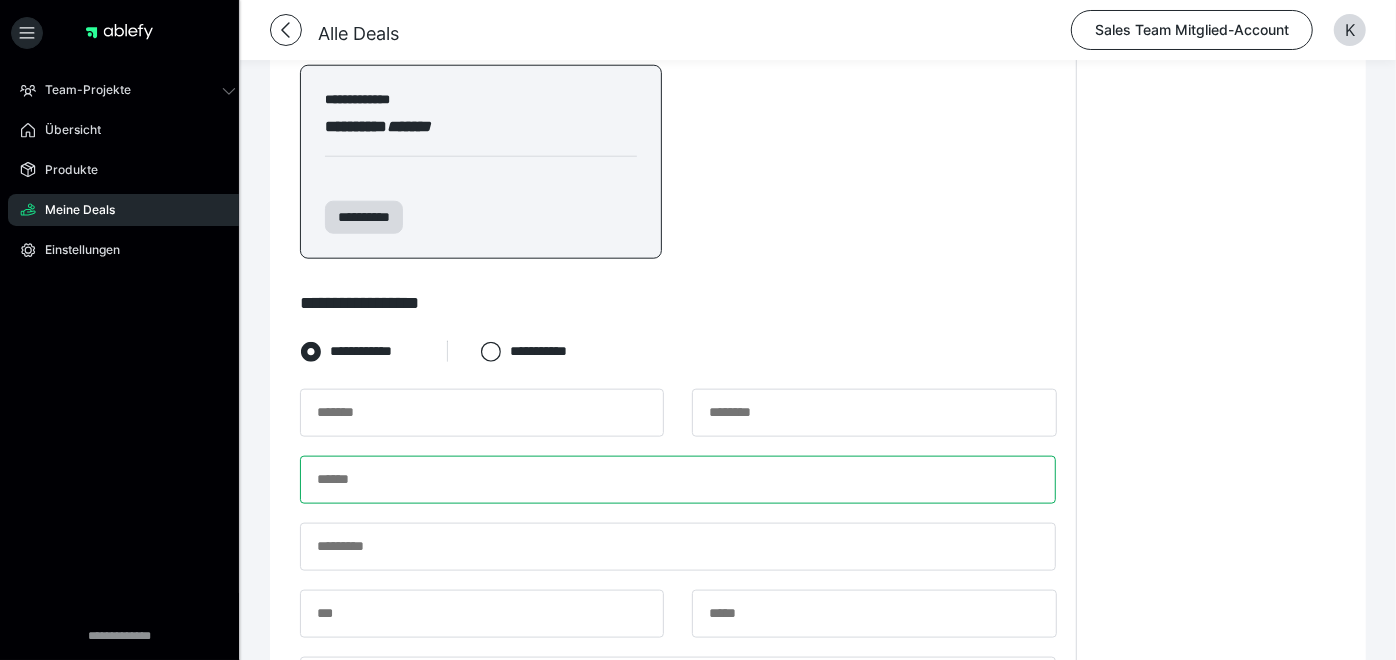 paste on "**********" 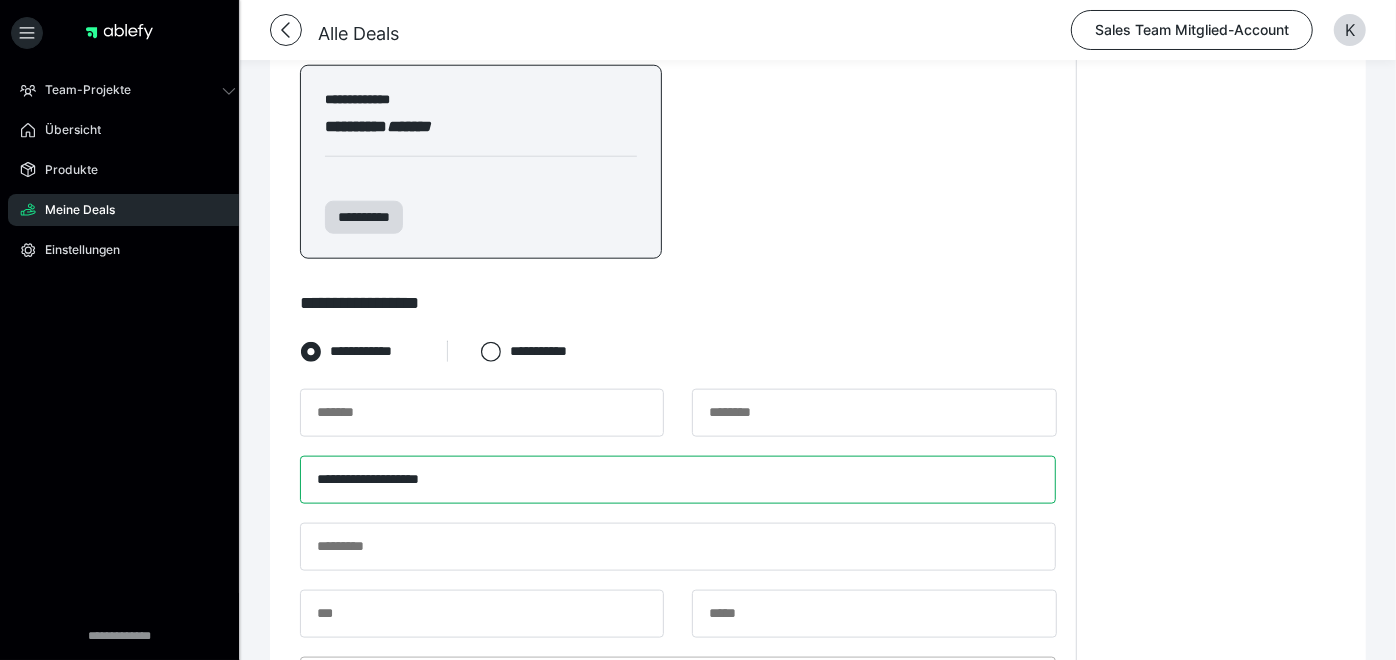 type on "**********" 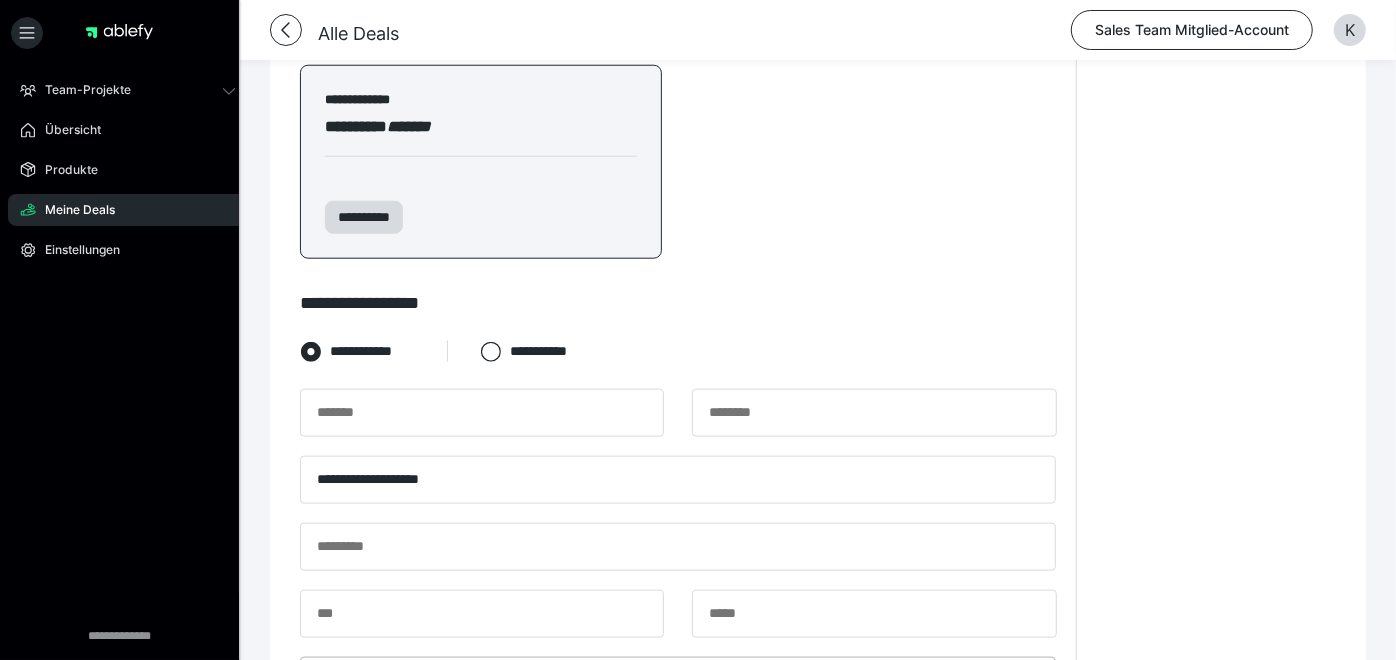 click on "****" at bounding box center [678, 681] 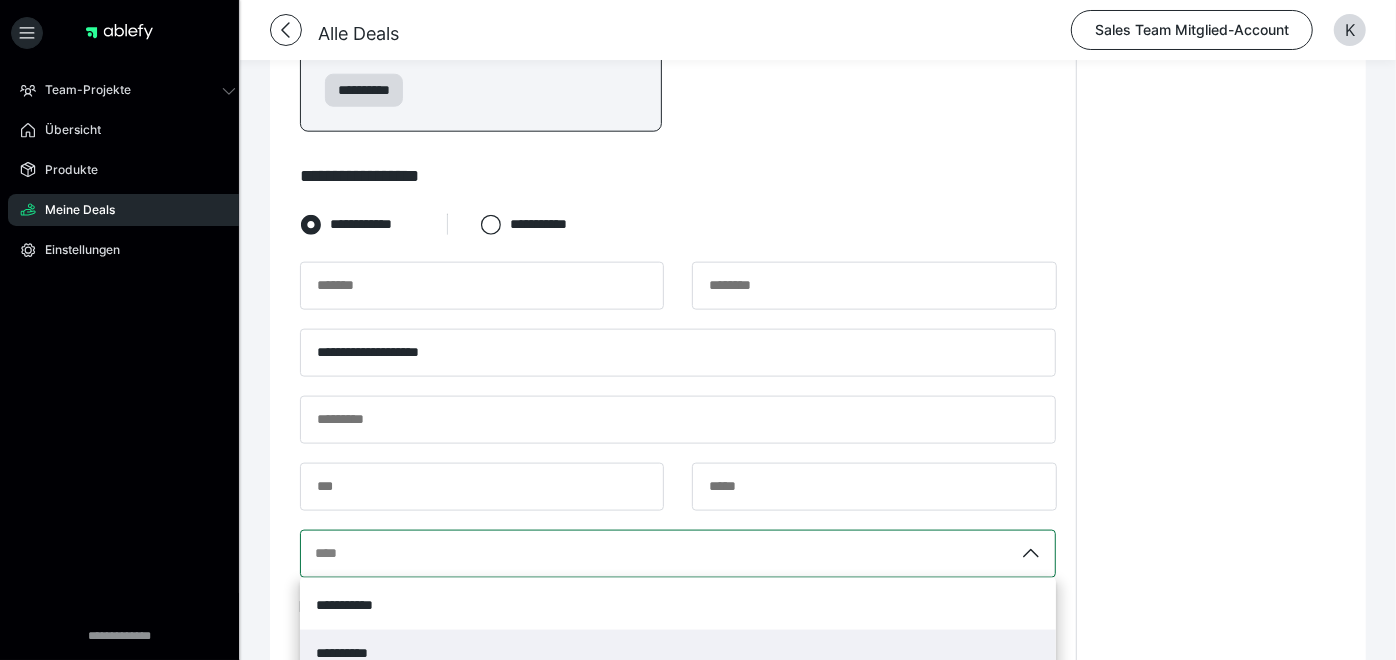 scroll, scrollTop: 1407, scrollLeft: 0, axis: vertical 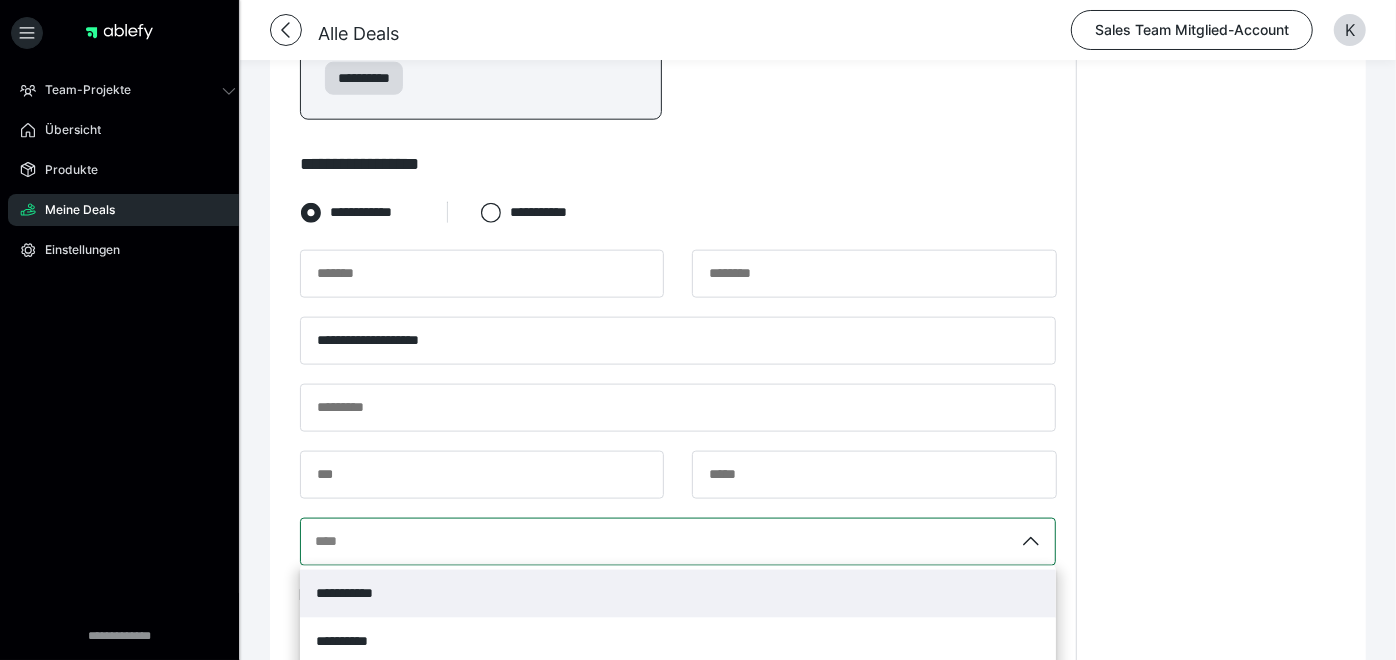 click on "**********" at bounding box center (678, 594) 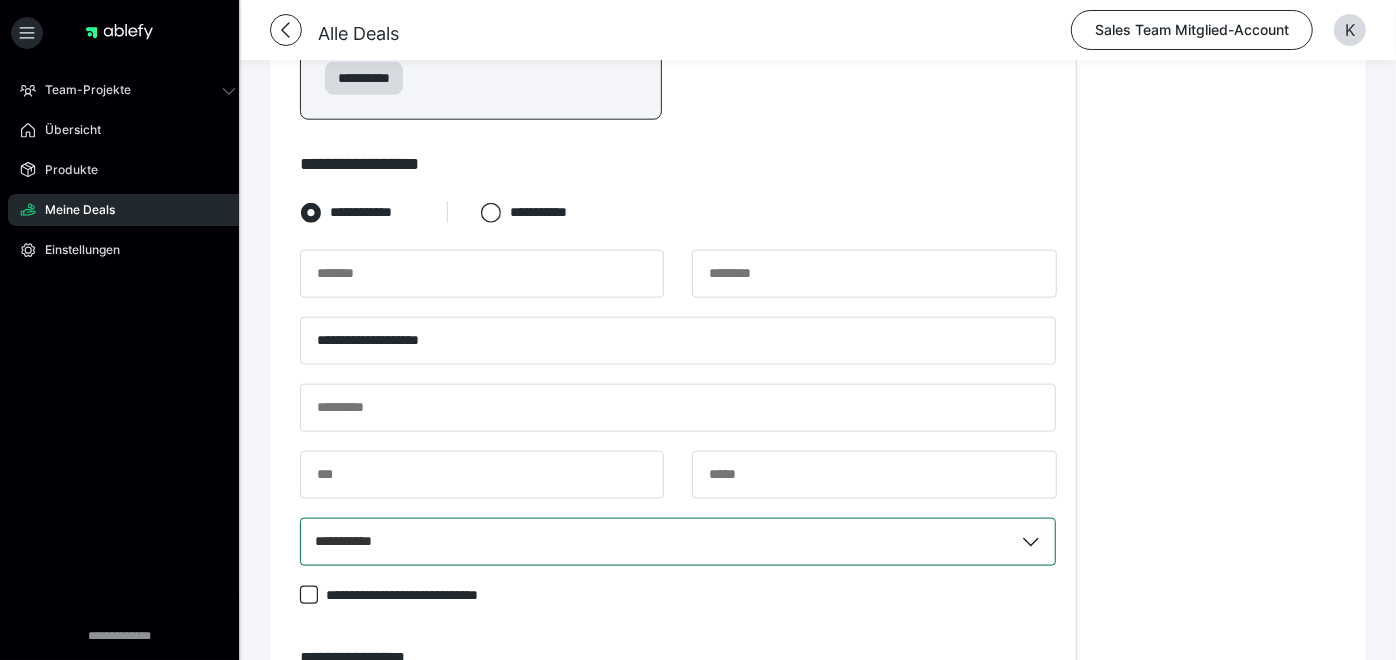scroll, scrollTop: 1020, scrollLeft: 0, axis: vertical 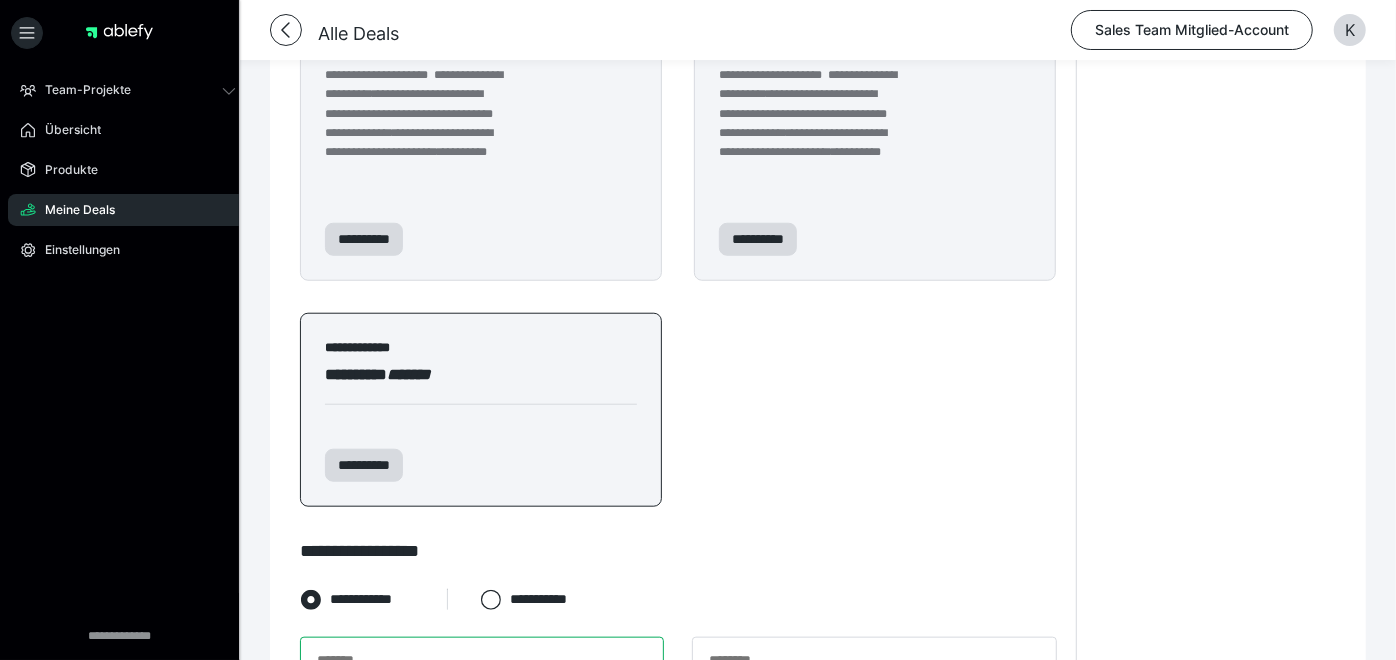click at bounding box center (482, 661) 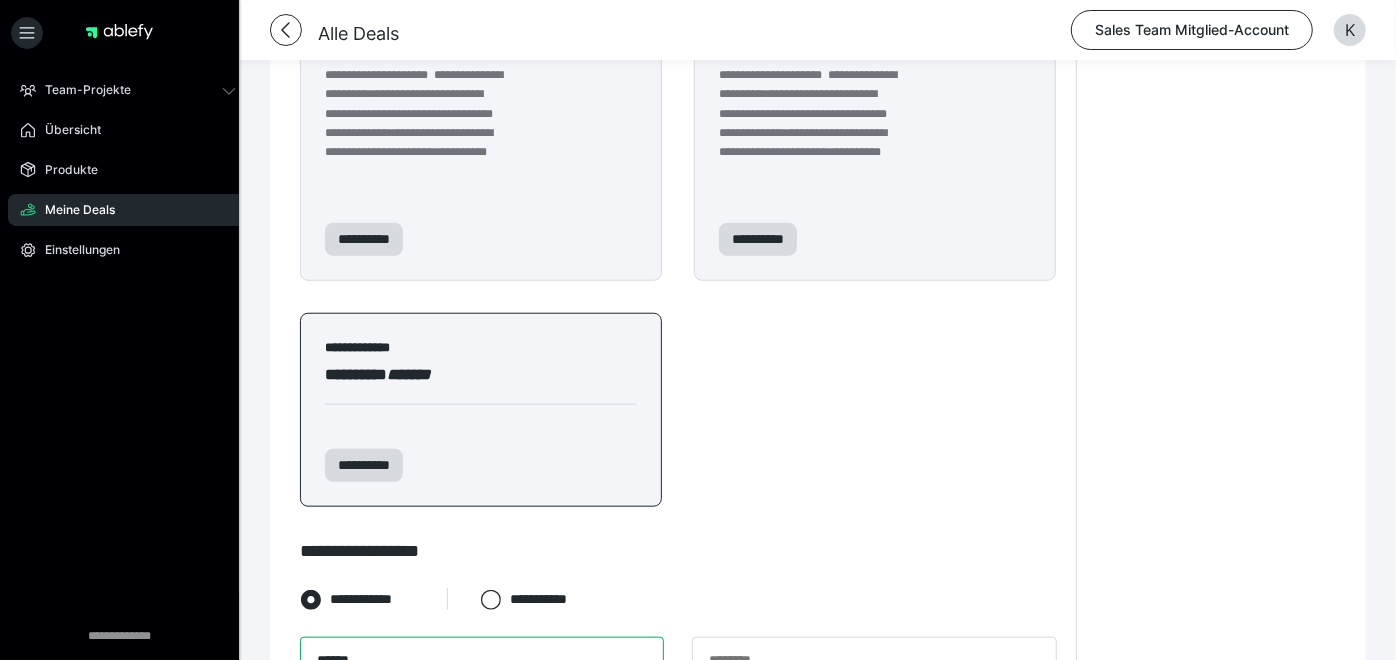 type on "******" 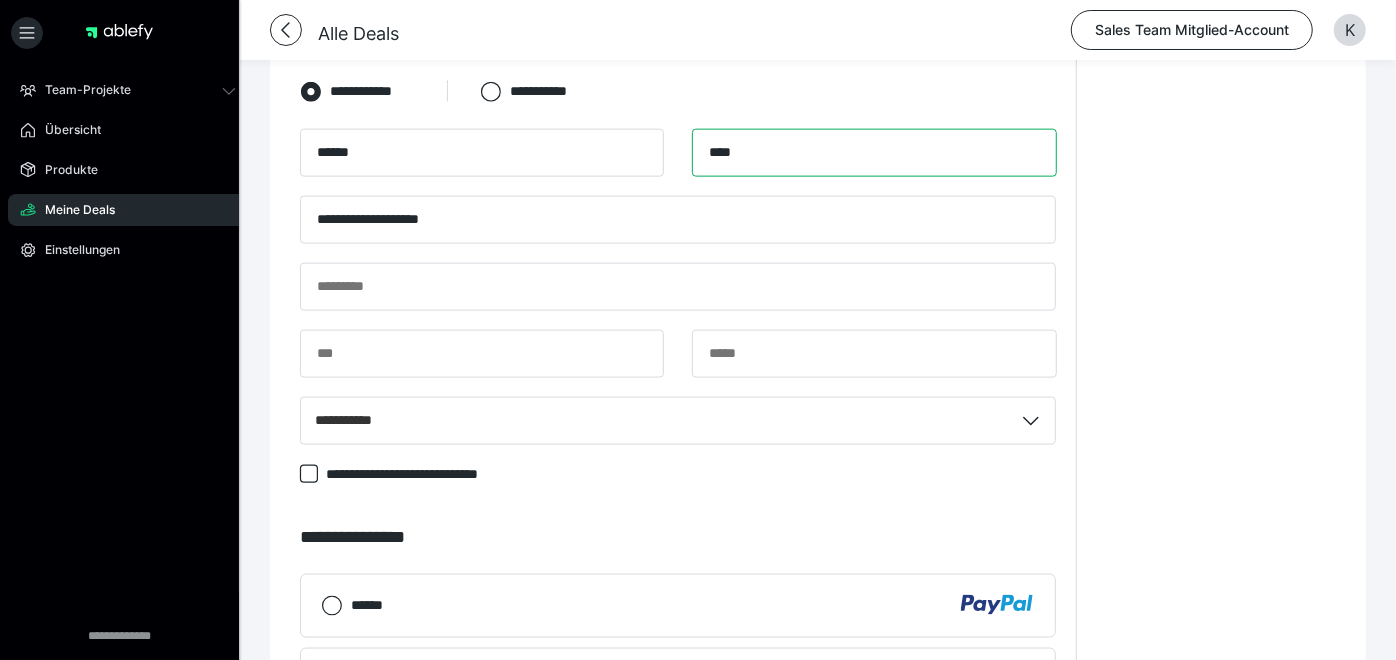 scroll, scrollTop: 1538, scrollLeft: 0, axis: vertical 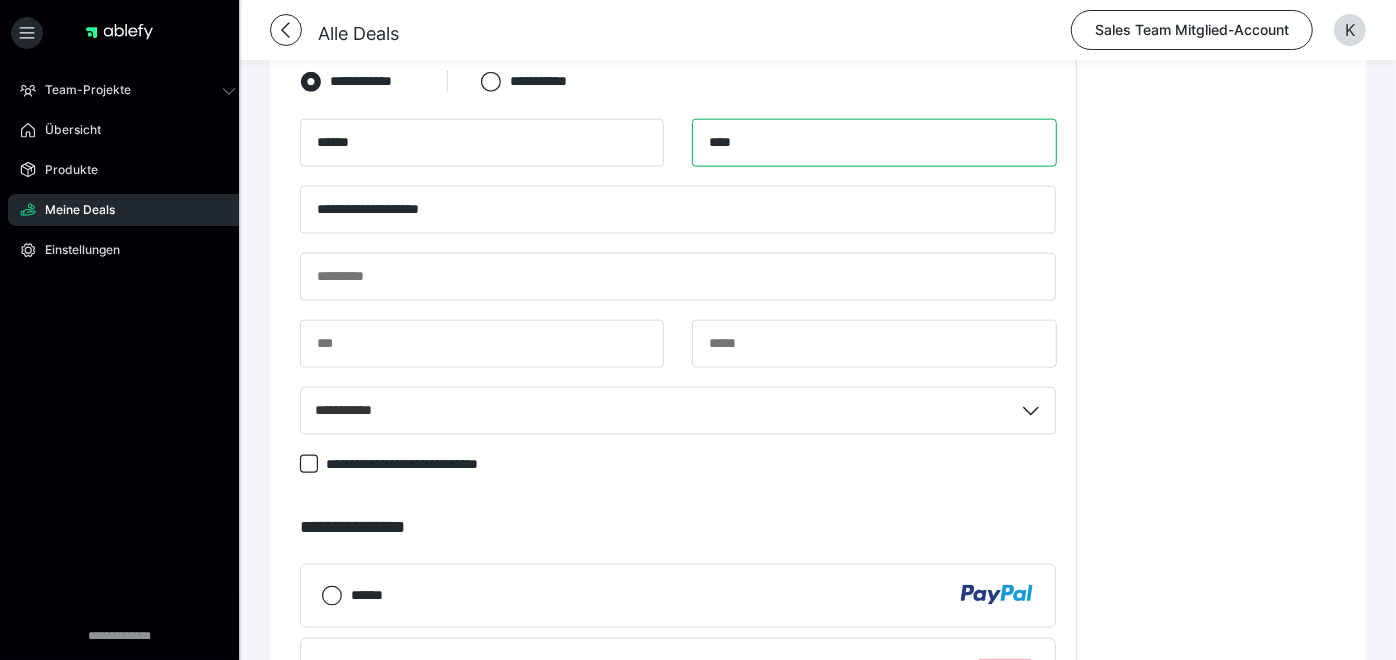 type on "****" 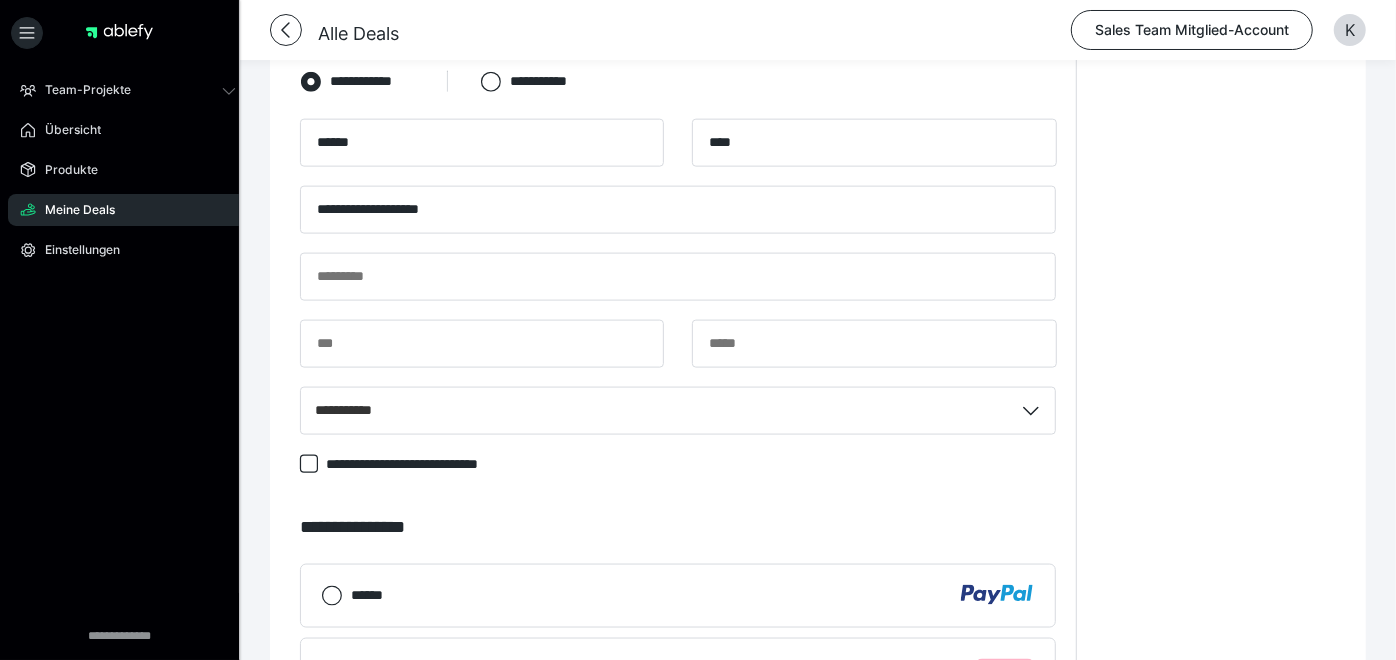 click on "******" at bounding box center [693, 595] 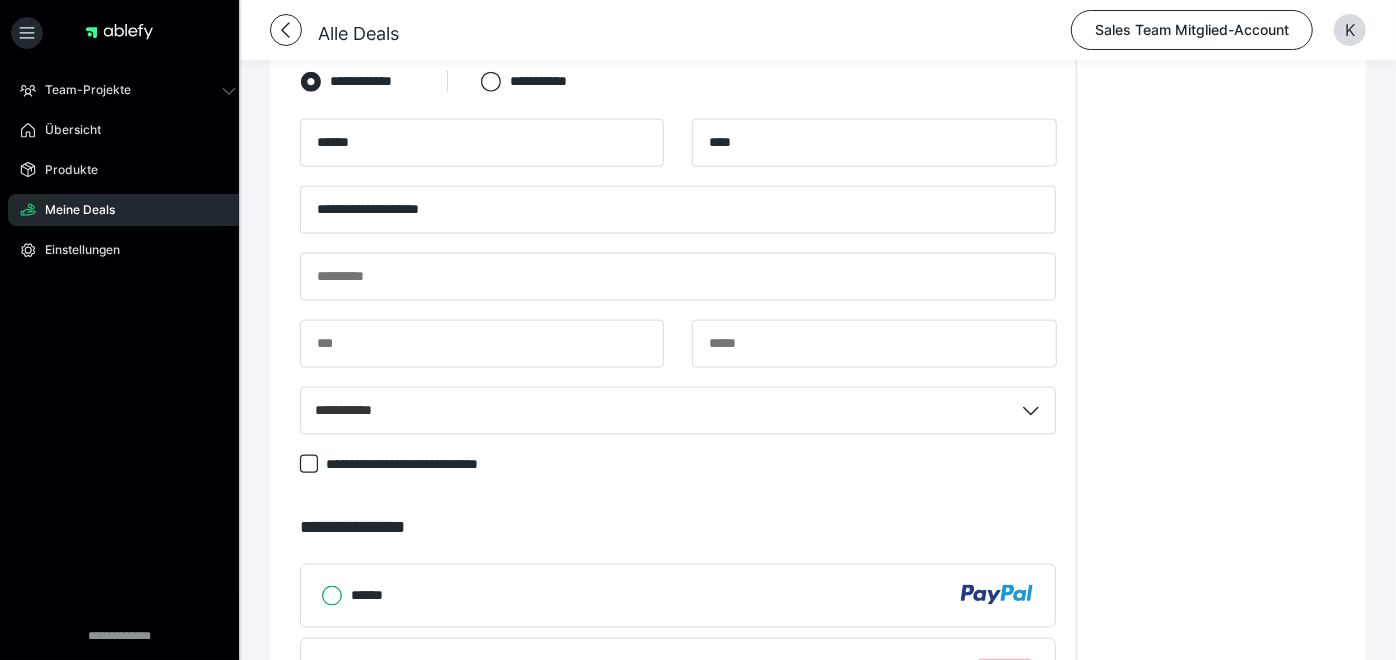 click on "******" at bounding box center (321, 596) 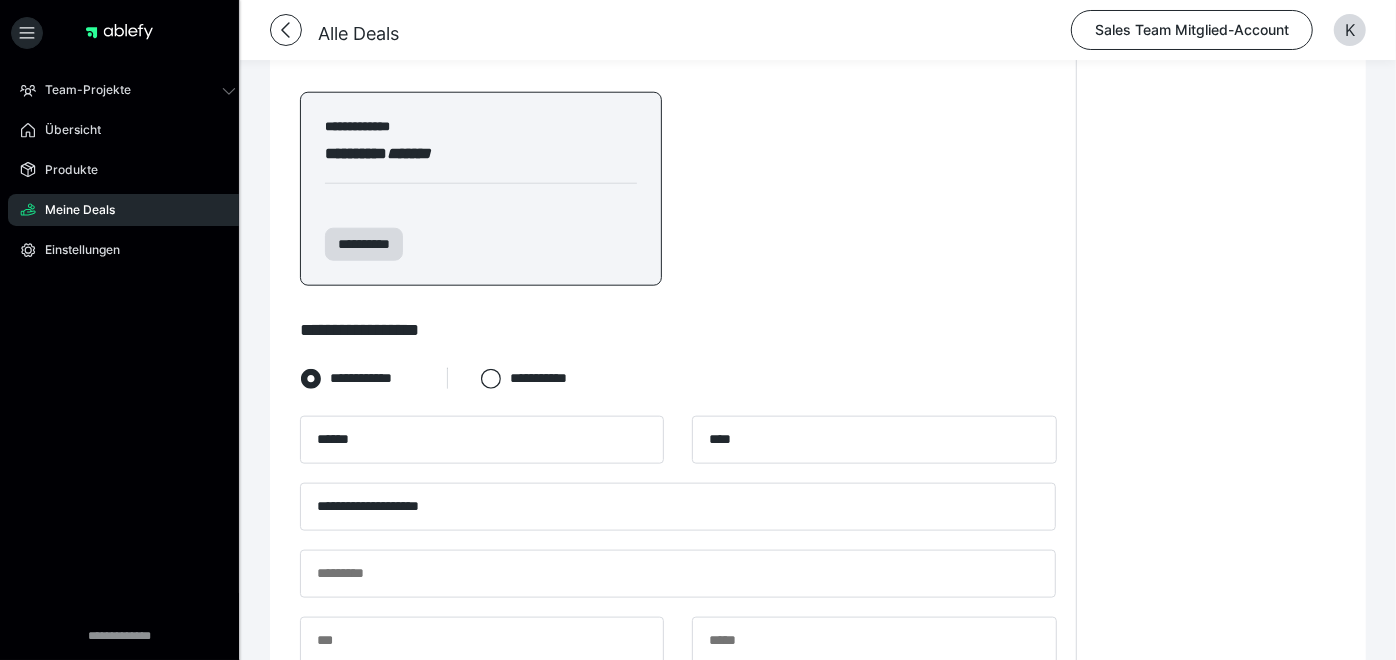 scroll, scrollTop: 1257, scrollLeft: 0, axis: vertical 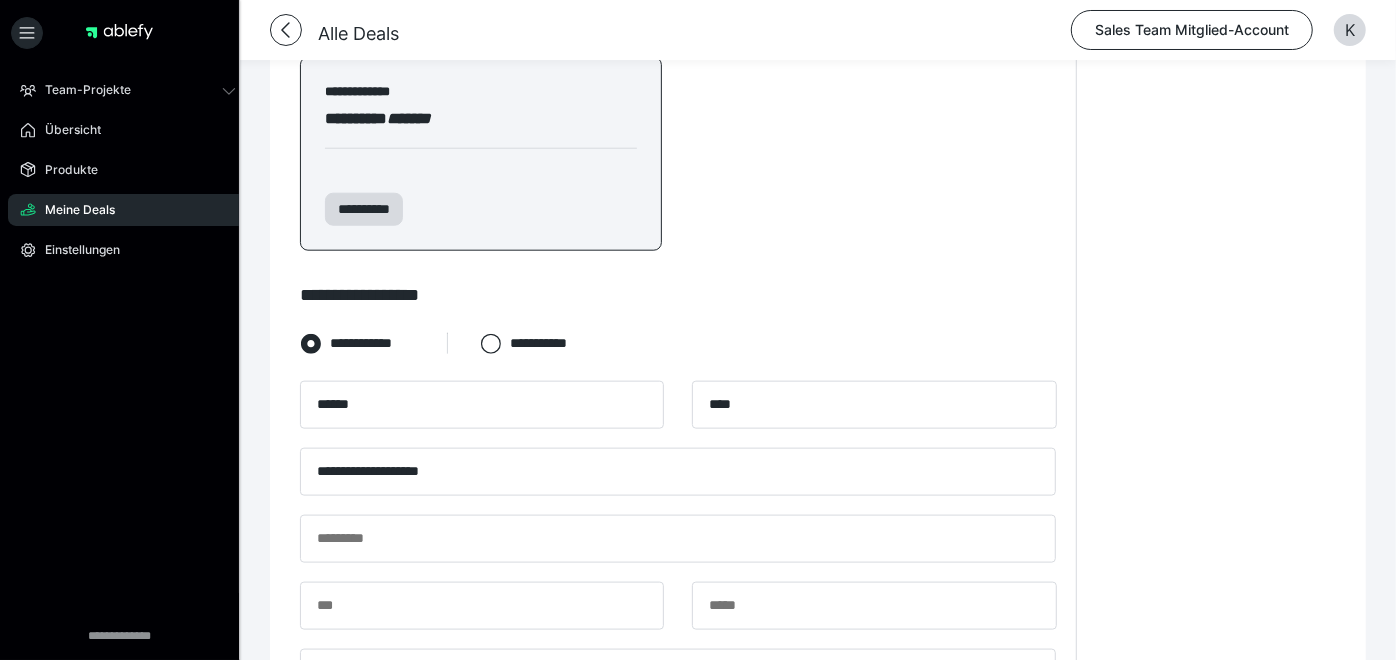 drag, startPoint x: 1294, startPoint y: 349, endPoint x: 1340, endPoint y: 208, distance: 148.31386 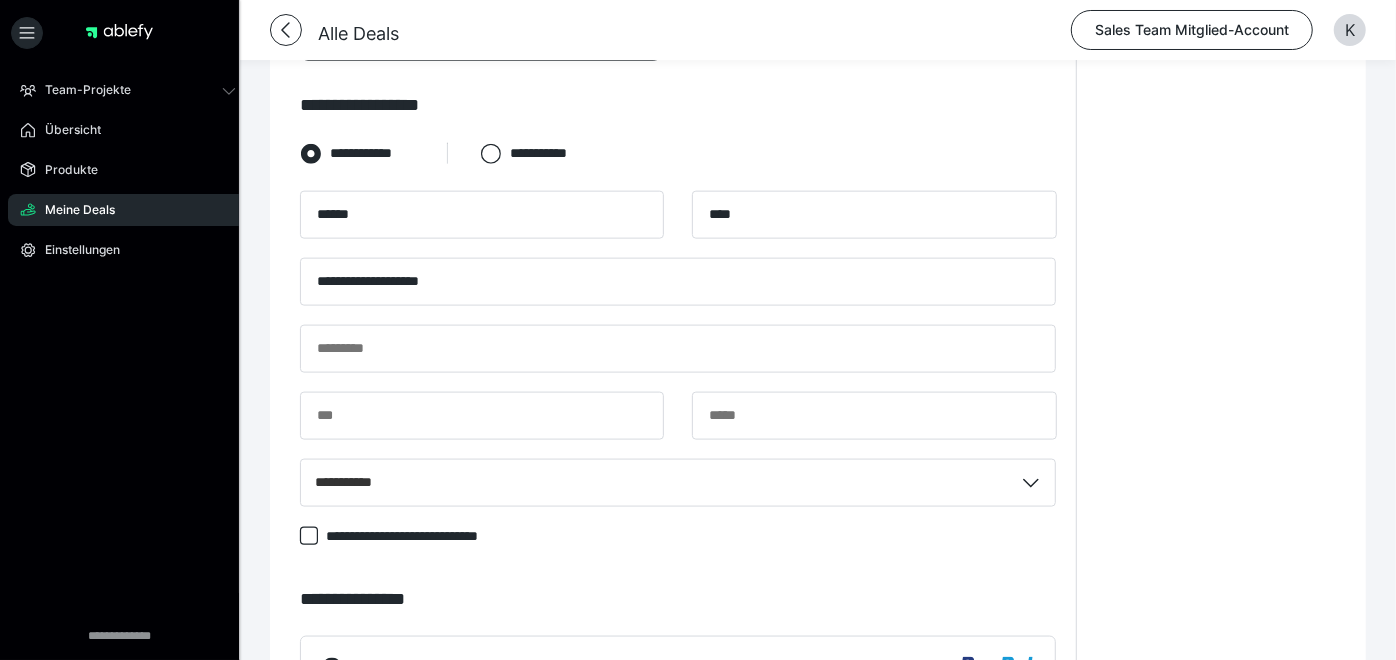 scroll, scrollTop: 1469, scrollLeft: 0, axis: vertical 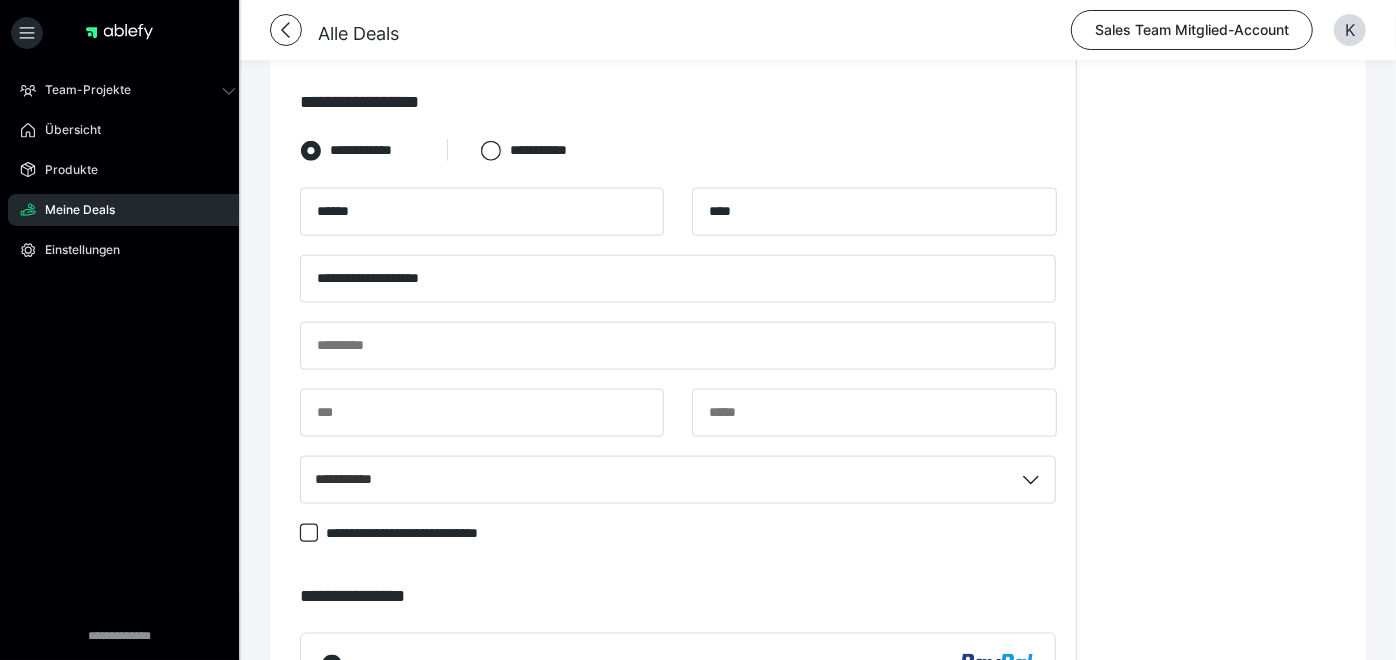 click on "****** .cls-1 {fill: #ffb3c7;}" at bounding box center (693, 740) 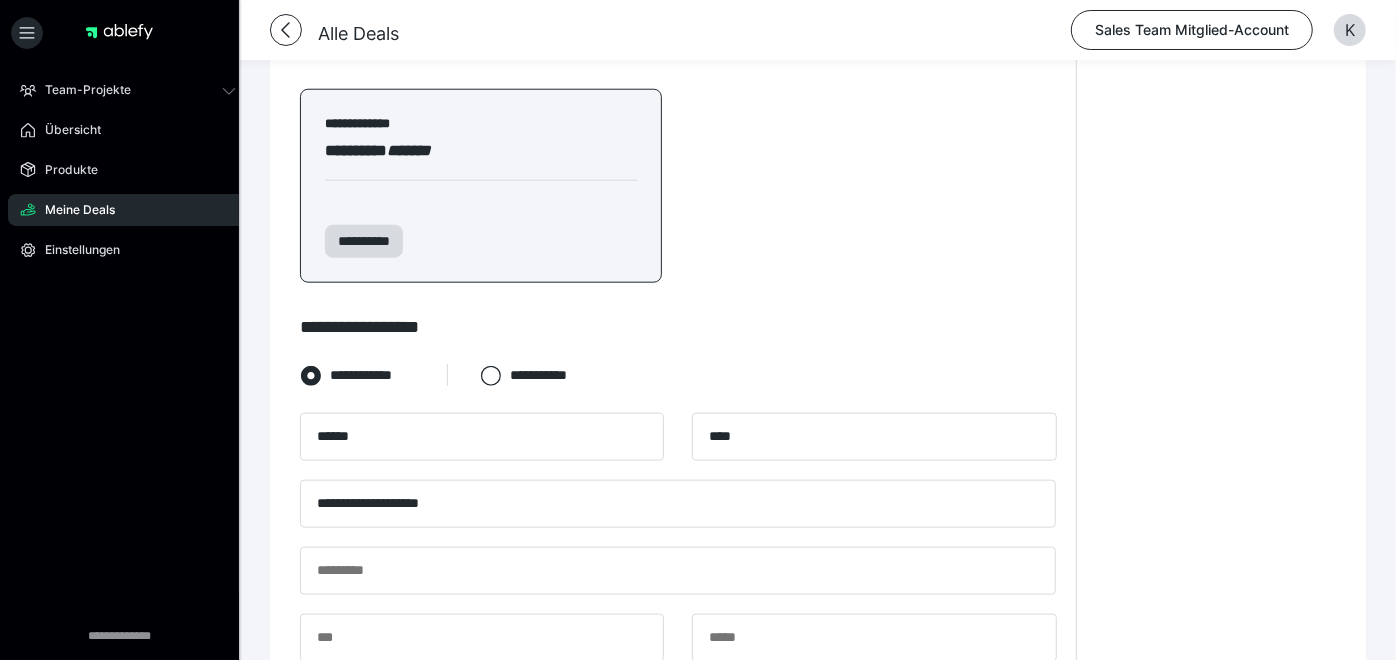 scroll, scrollTop: 1251, scrollLeft: 0, axis: vertical 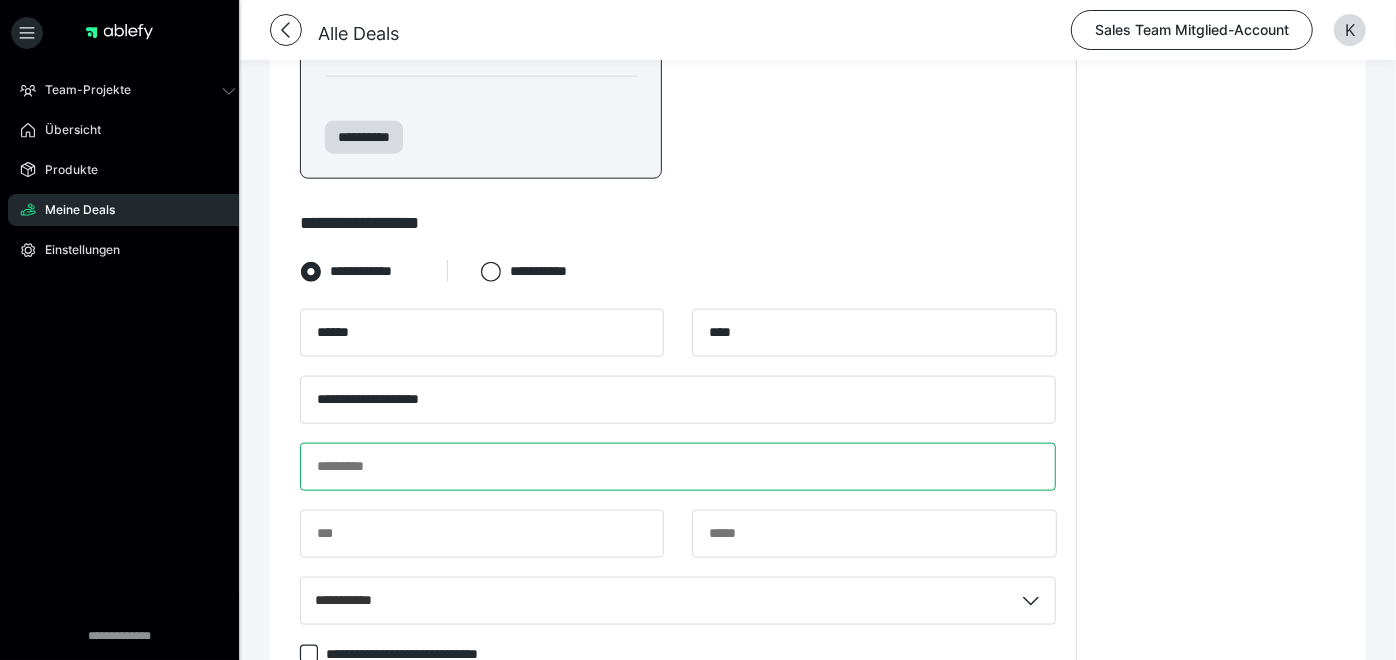 click at bounding box center (678, 467) 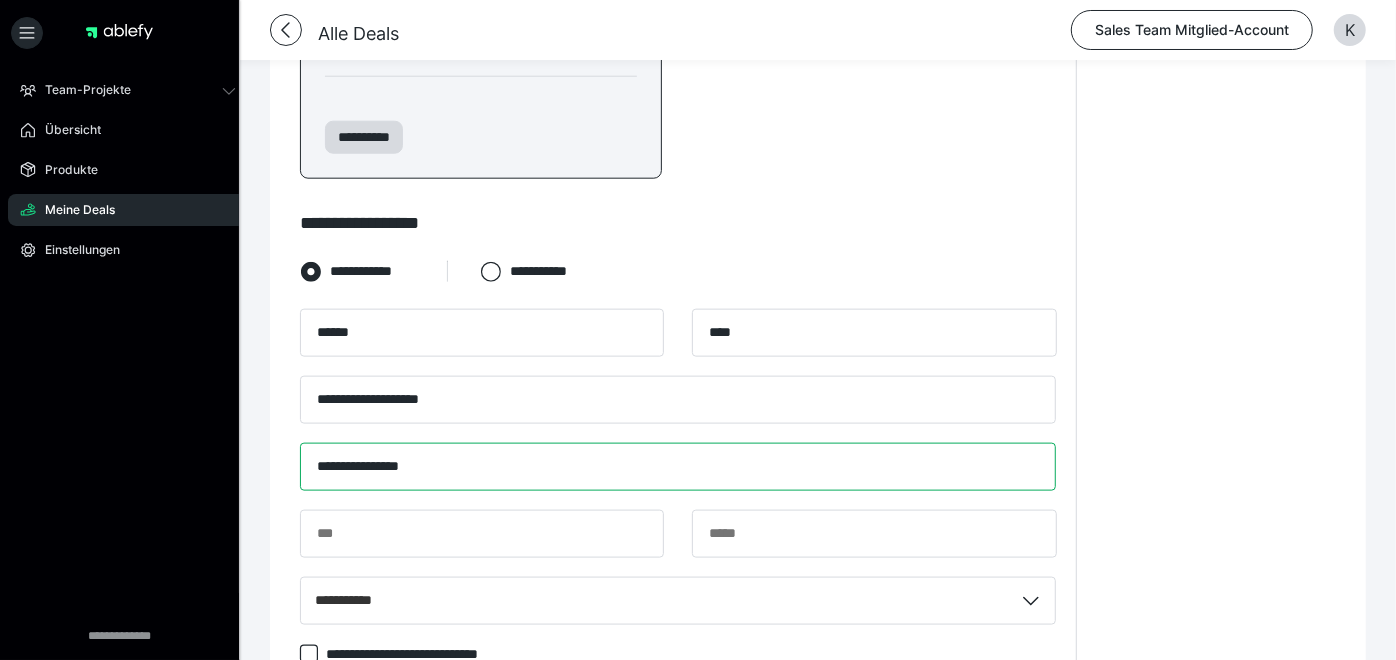 type on "**********" 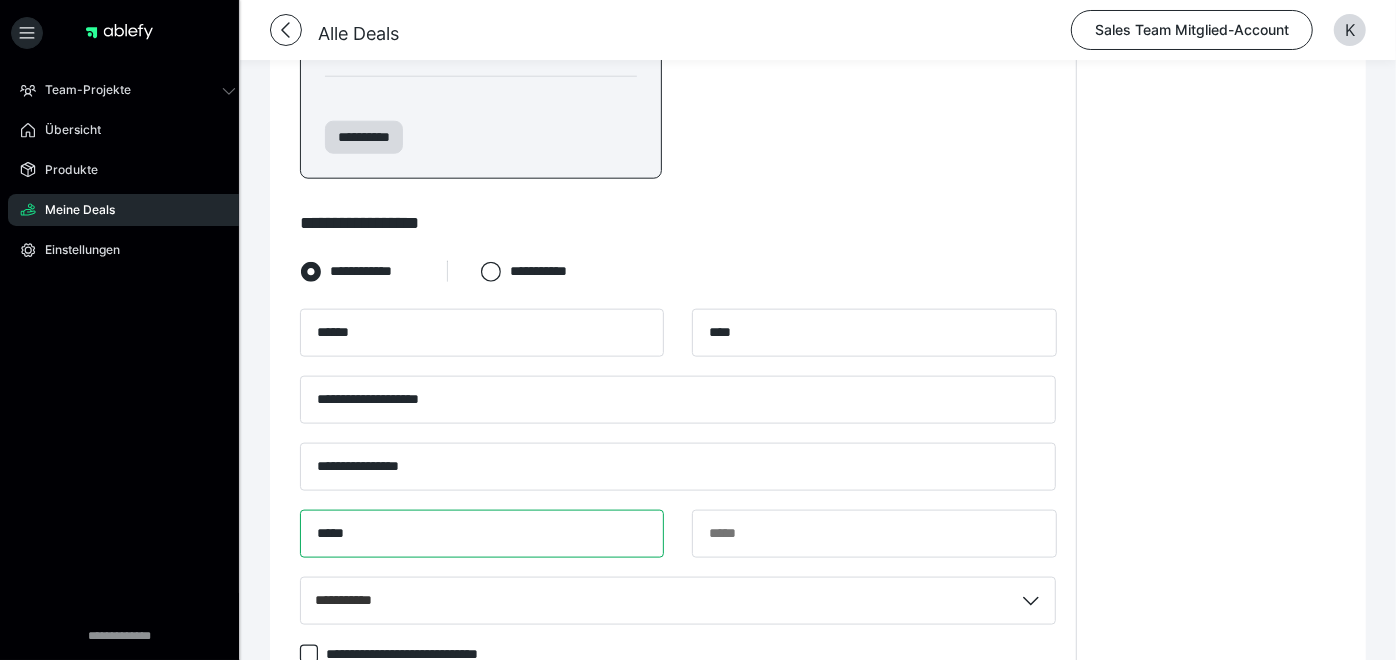 type on "*****" 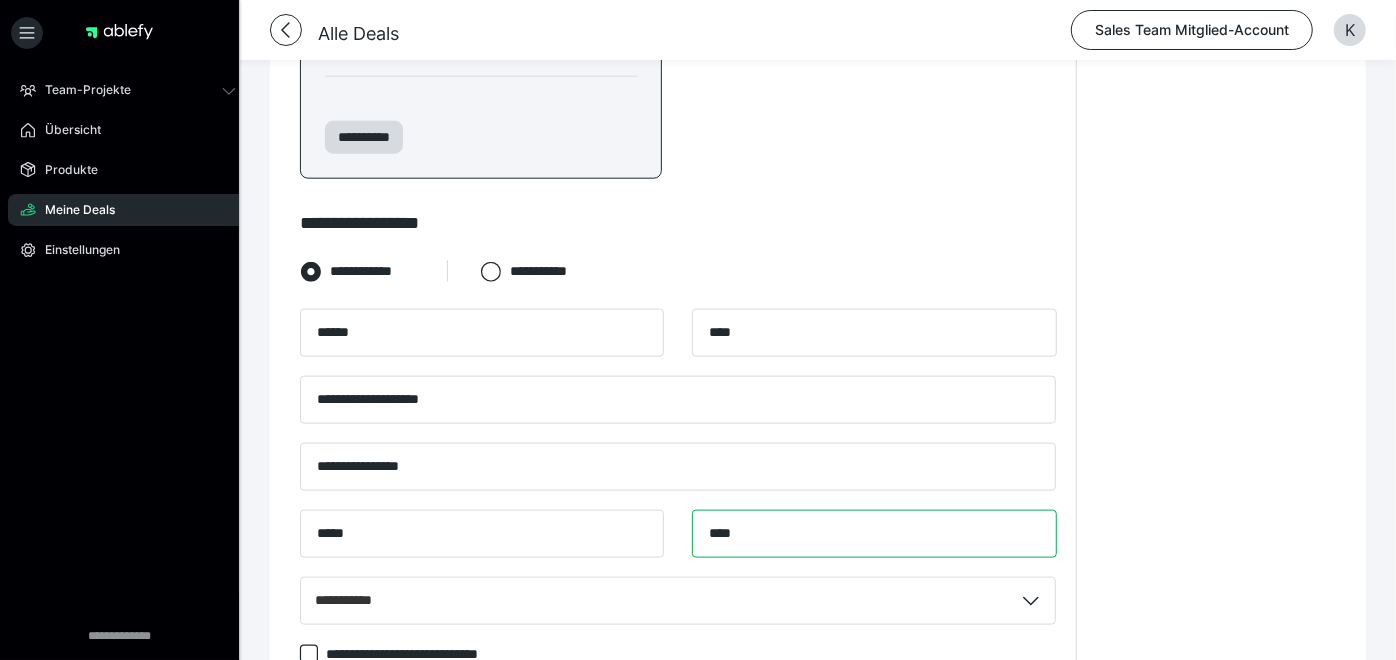 scroll, scrollTop: 1900, scrollLeft: 0, axis: vertical 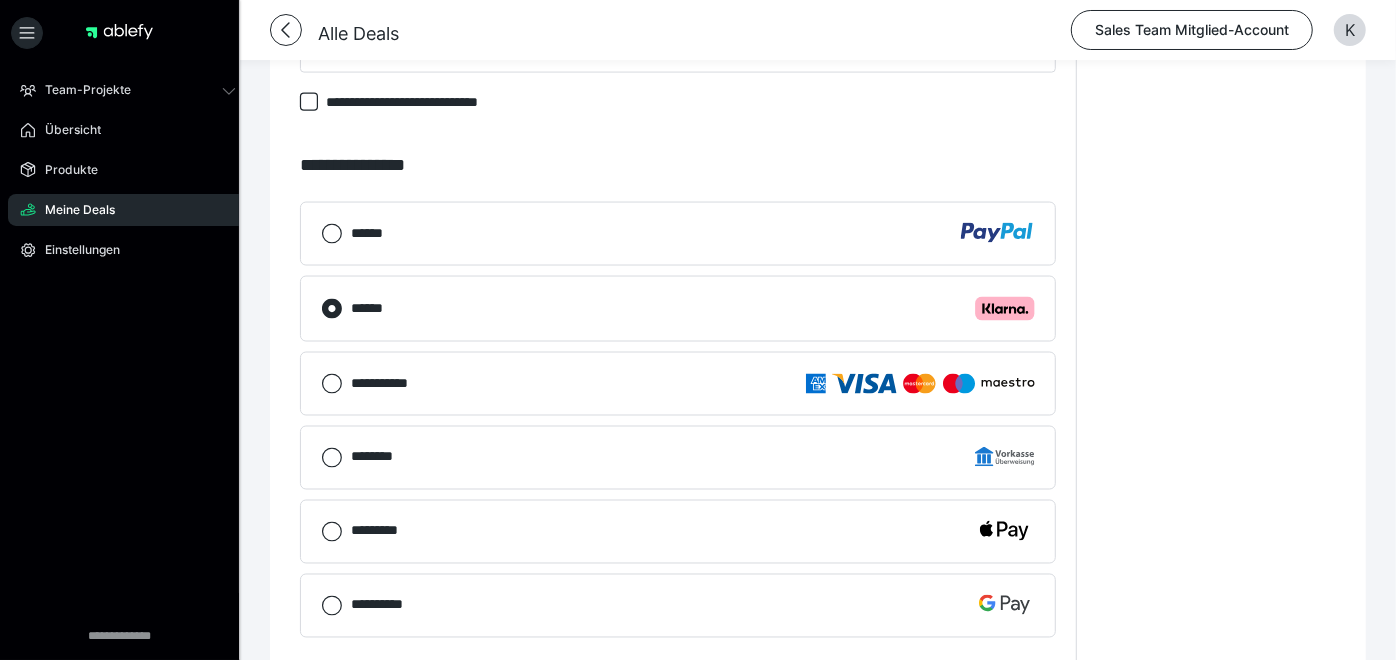 type on "****" 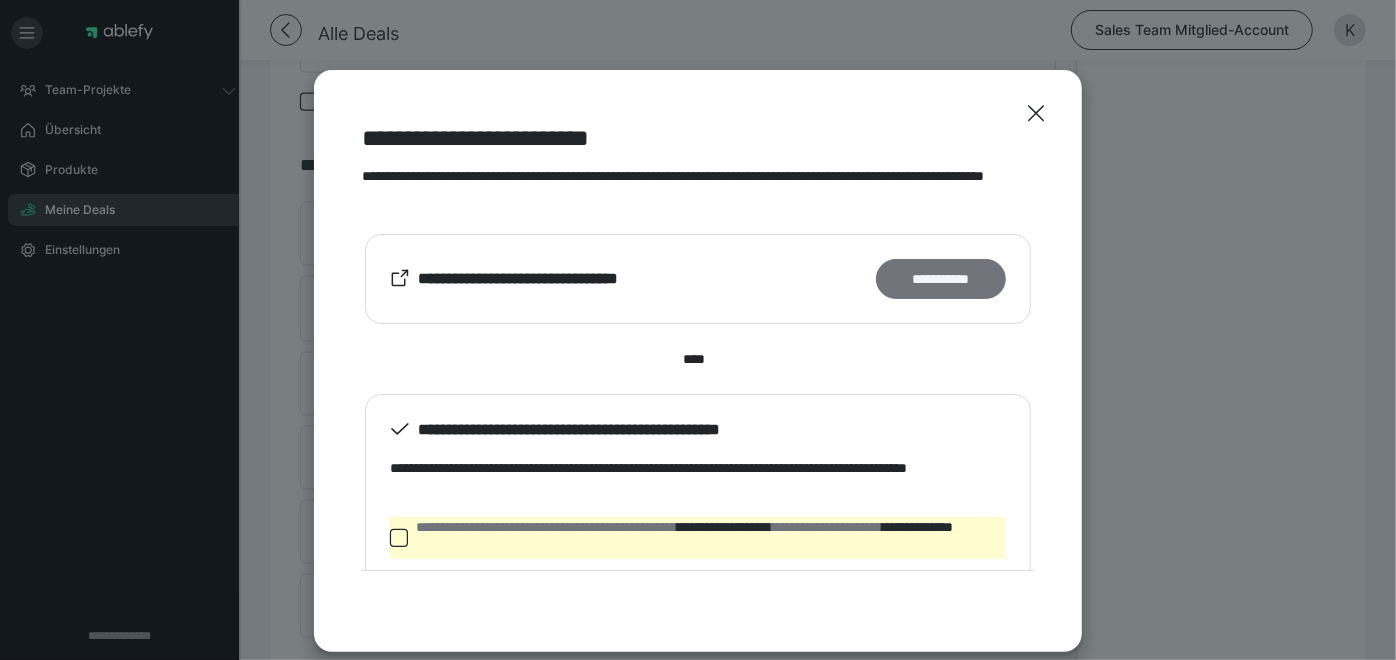 click on "**********" at bounding box center (941, 278) 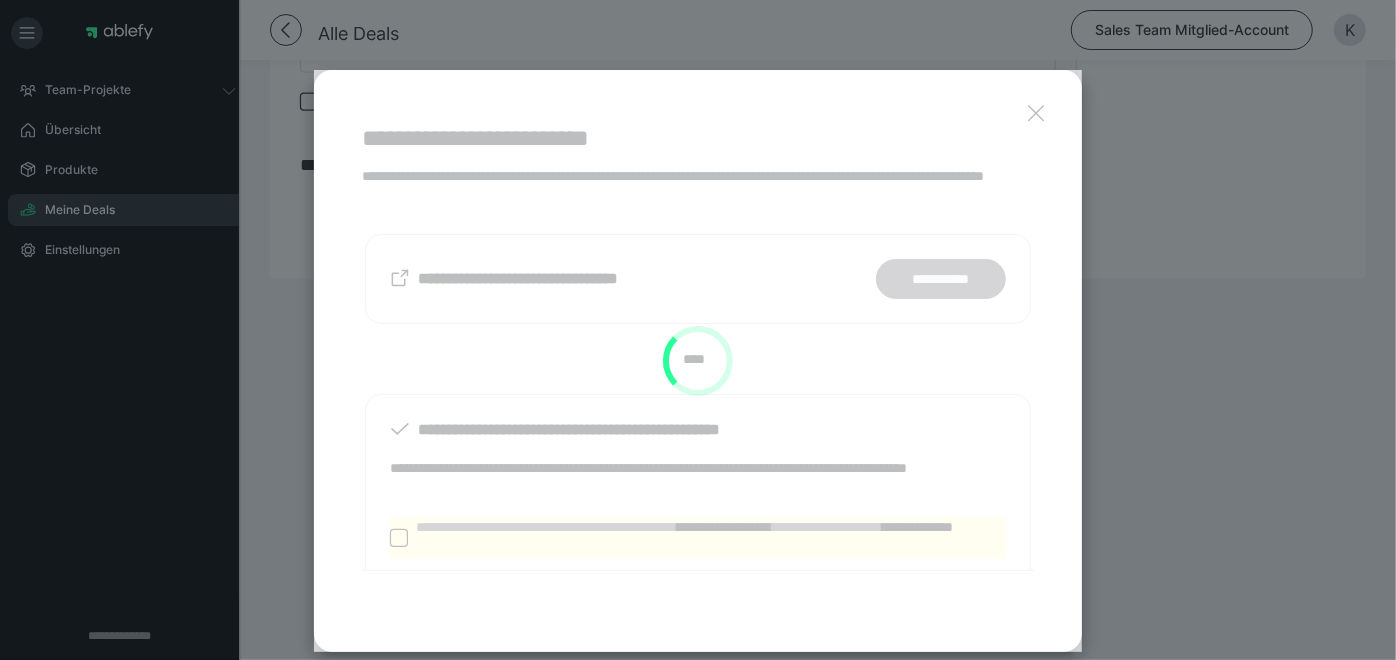 scroll, scrollTop: 1436, scrollLeft: 0, axis: vertical 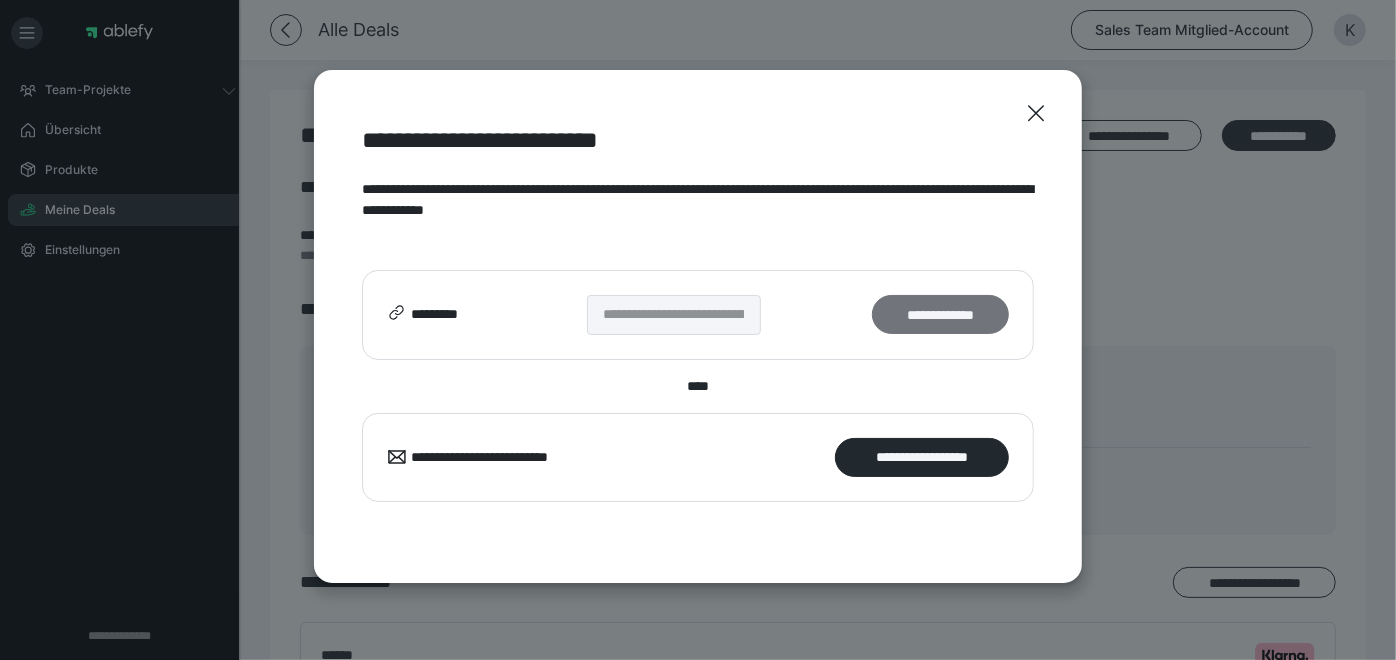 click on "**********" at bounding box center [940, 314] 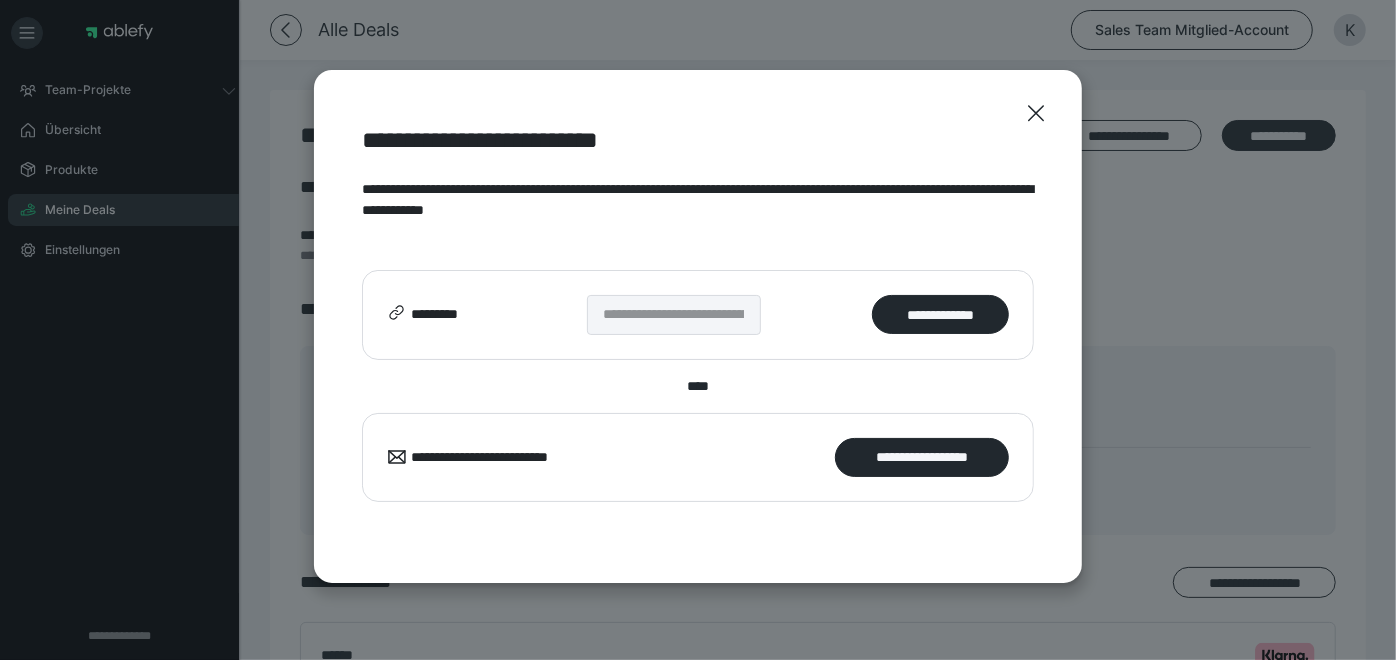 click on "**********" at bounding box center [698, 330] 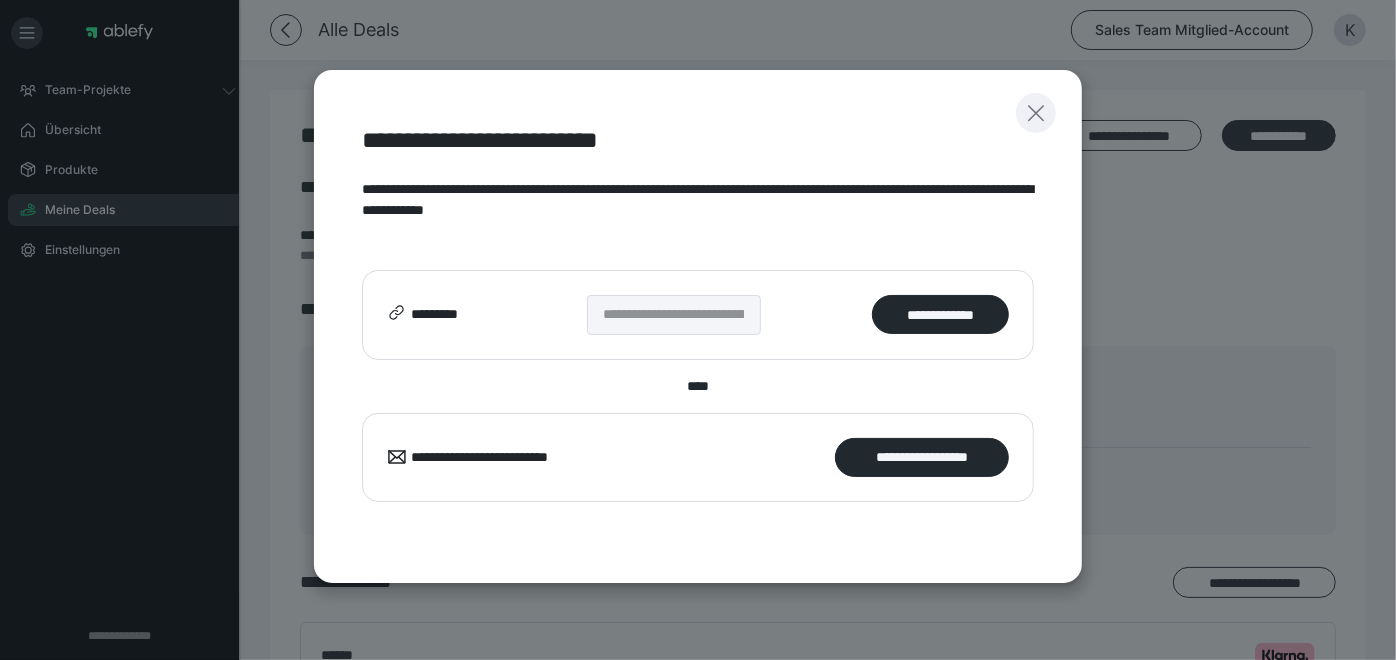click 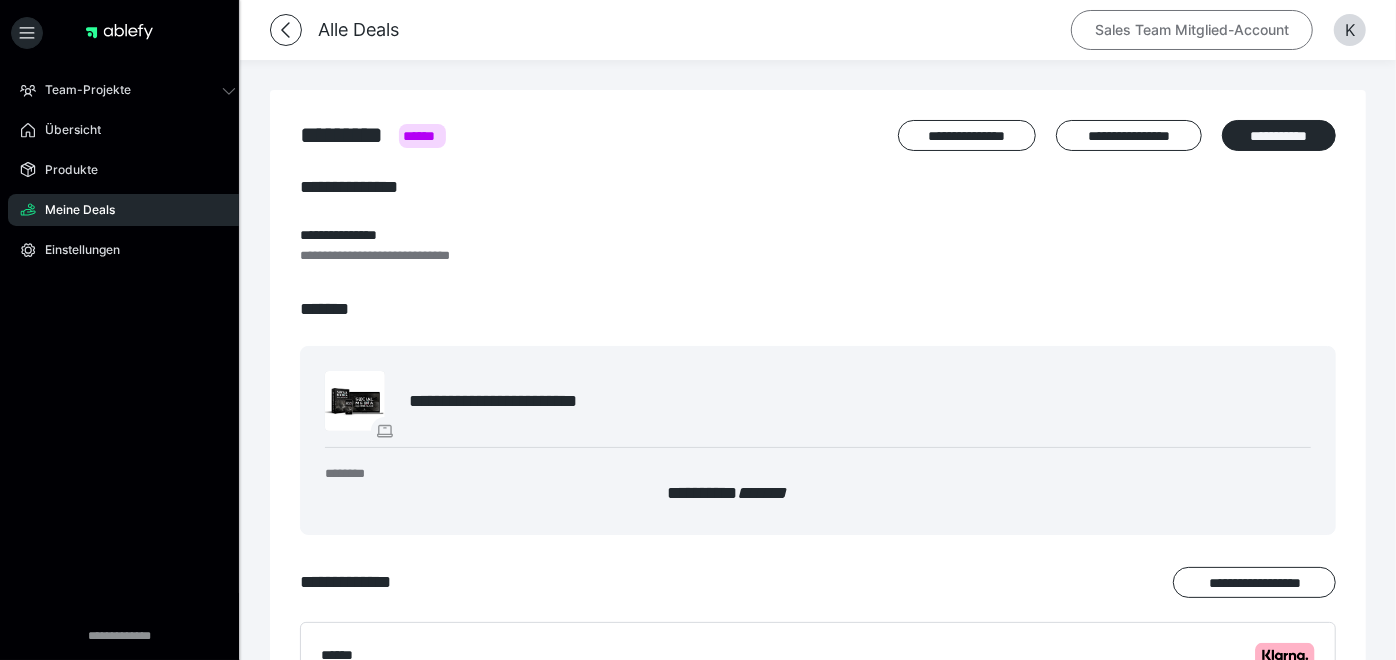 click on "Sales Team Mitglied-Account" at bounding box center [1192, 30] 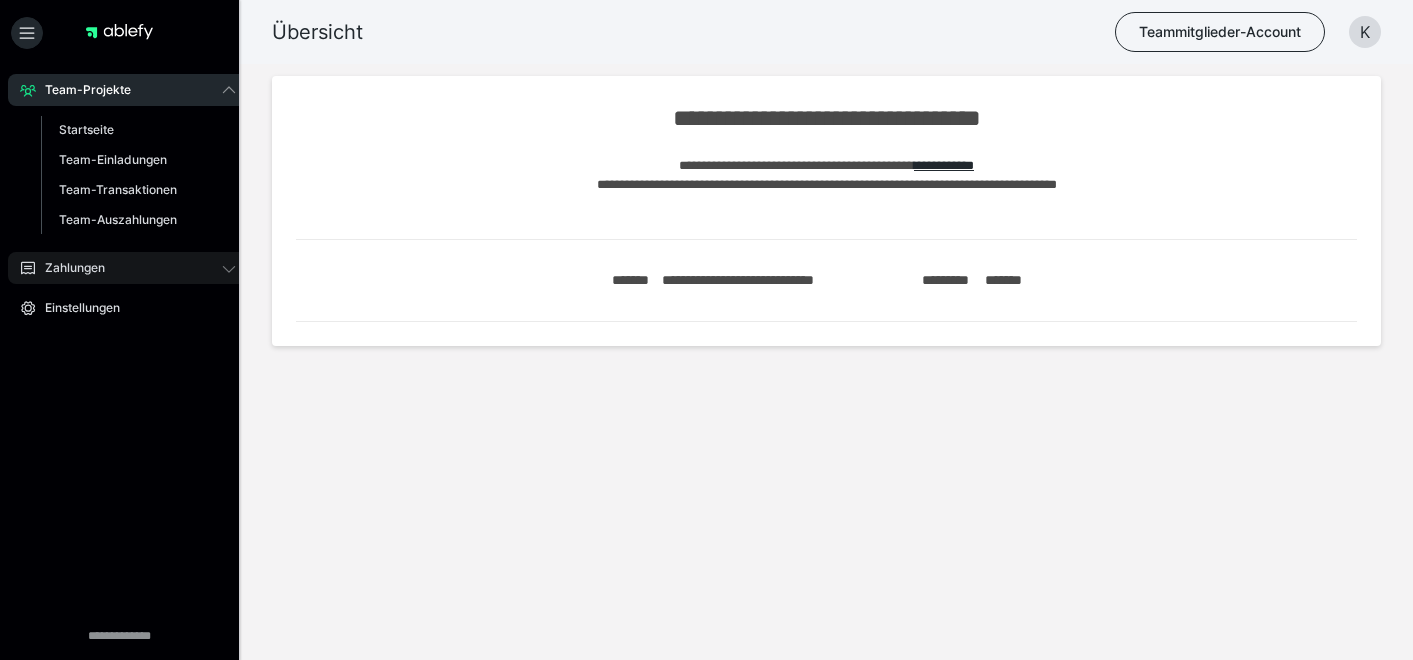 scroll, scrollTop: 0, scrollLeft: 0, axis: both 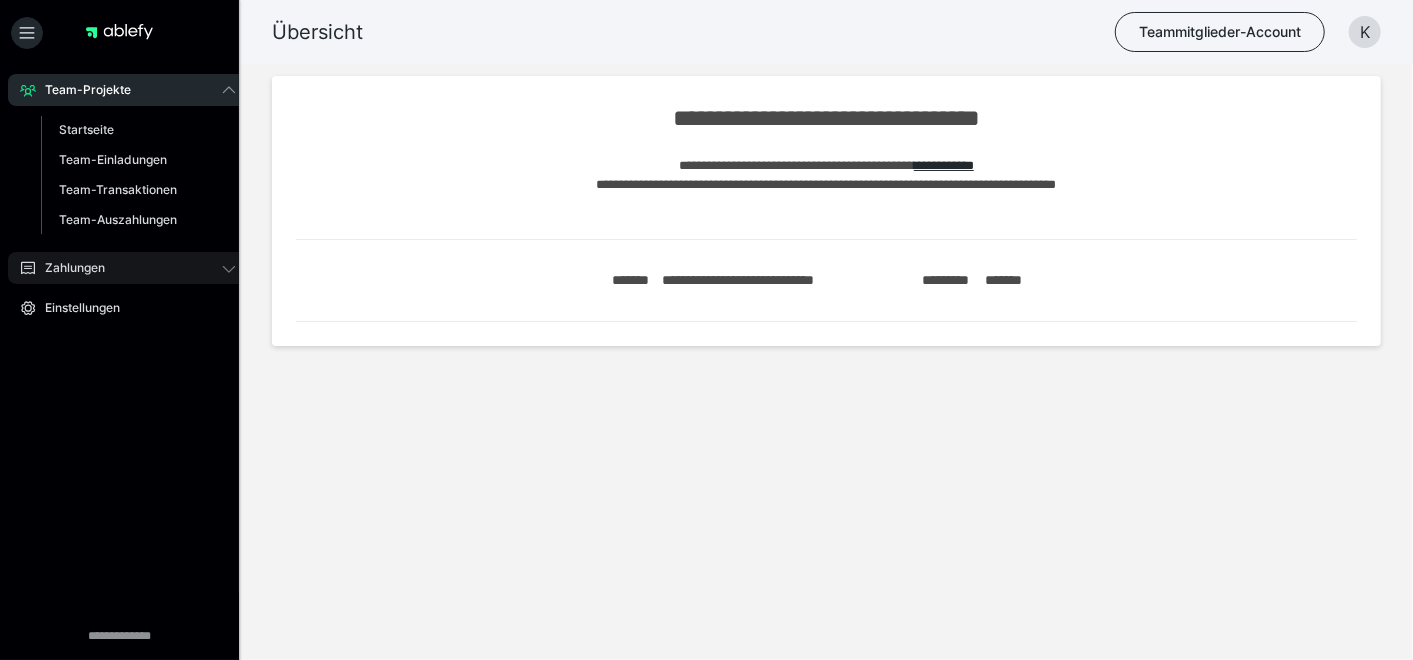 click on "Zahlungen" at bounding box center (128, 268) 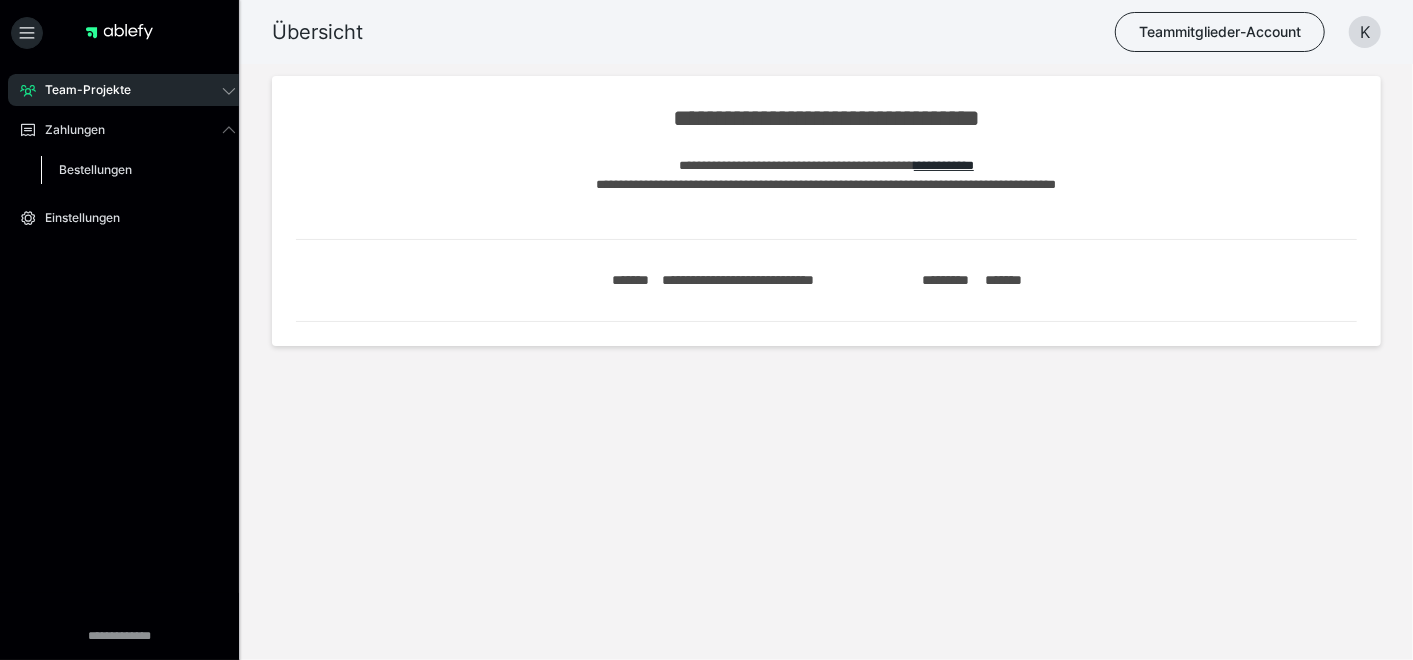 click on "Bestellungen" at bounding box center [95, 169] 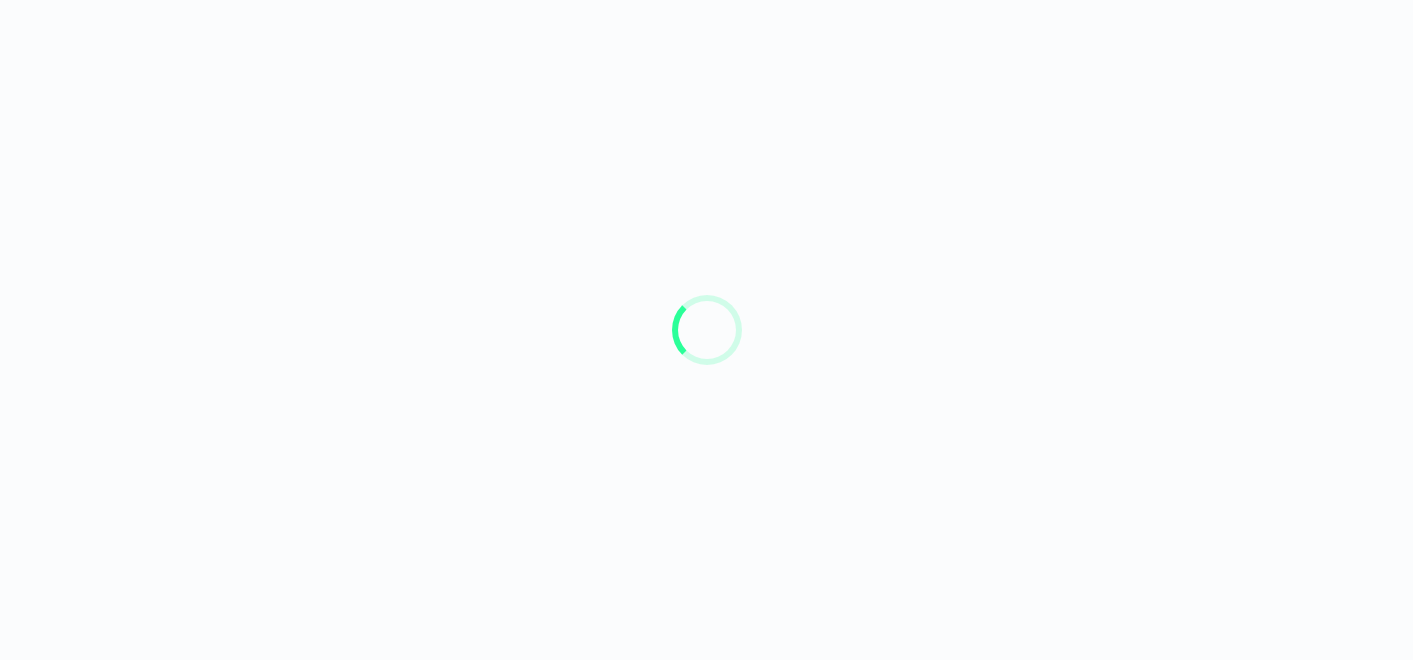 scroll, scrollTop: 0, scrollLeft: 0, axis: both 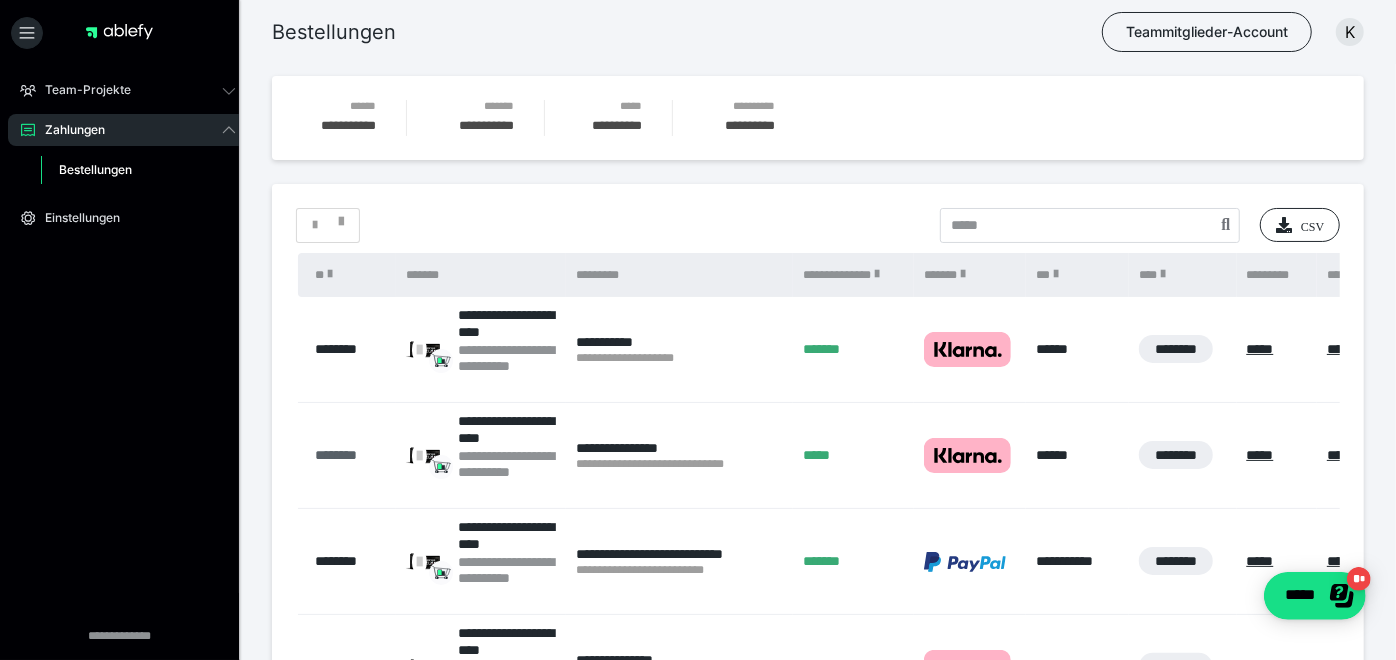 click on "********" at bounding box center [351, 455] 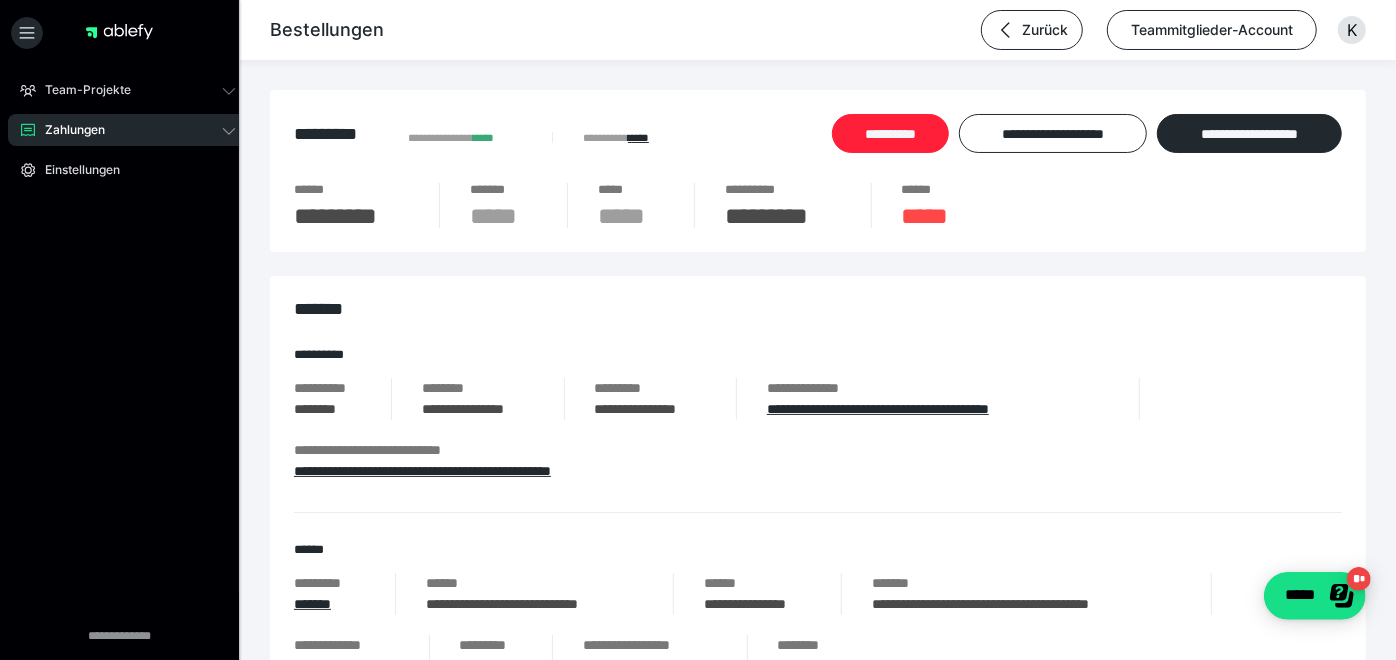 click on "**********" at bounding box center [890, 133] 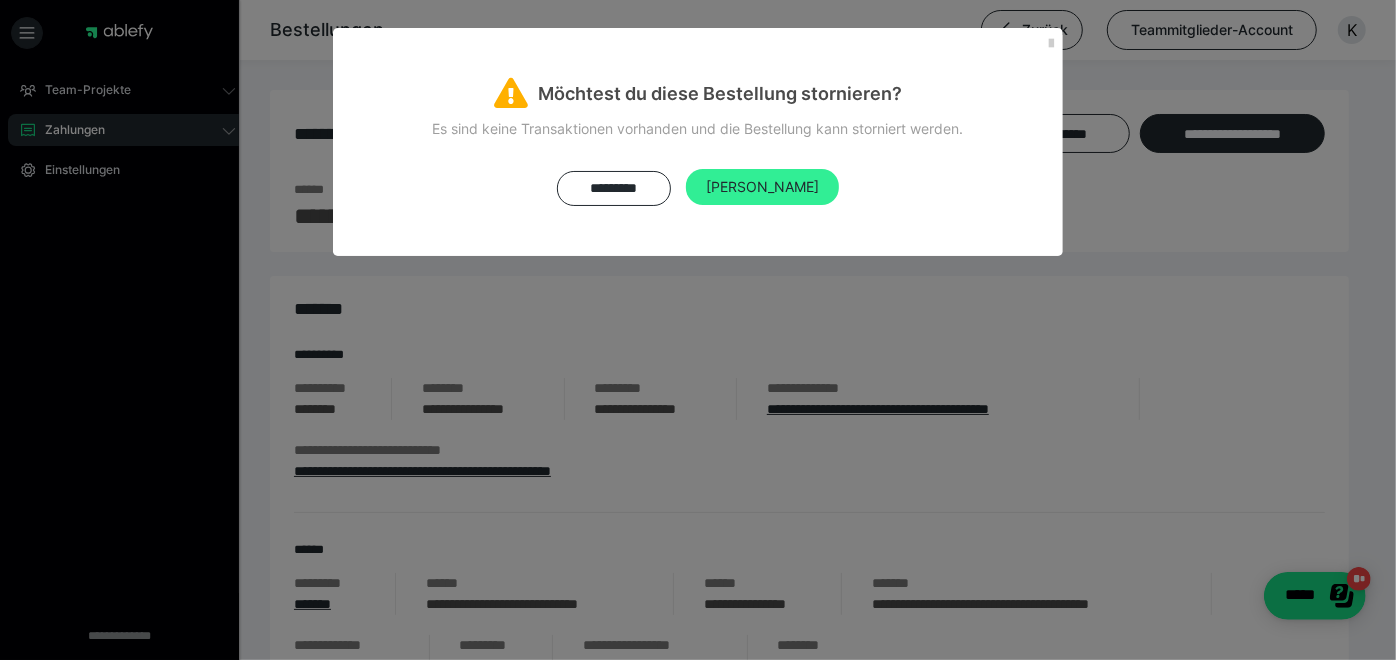 click on "Ja" at bounding box center [762, 187] 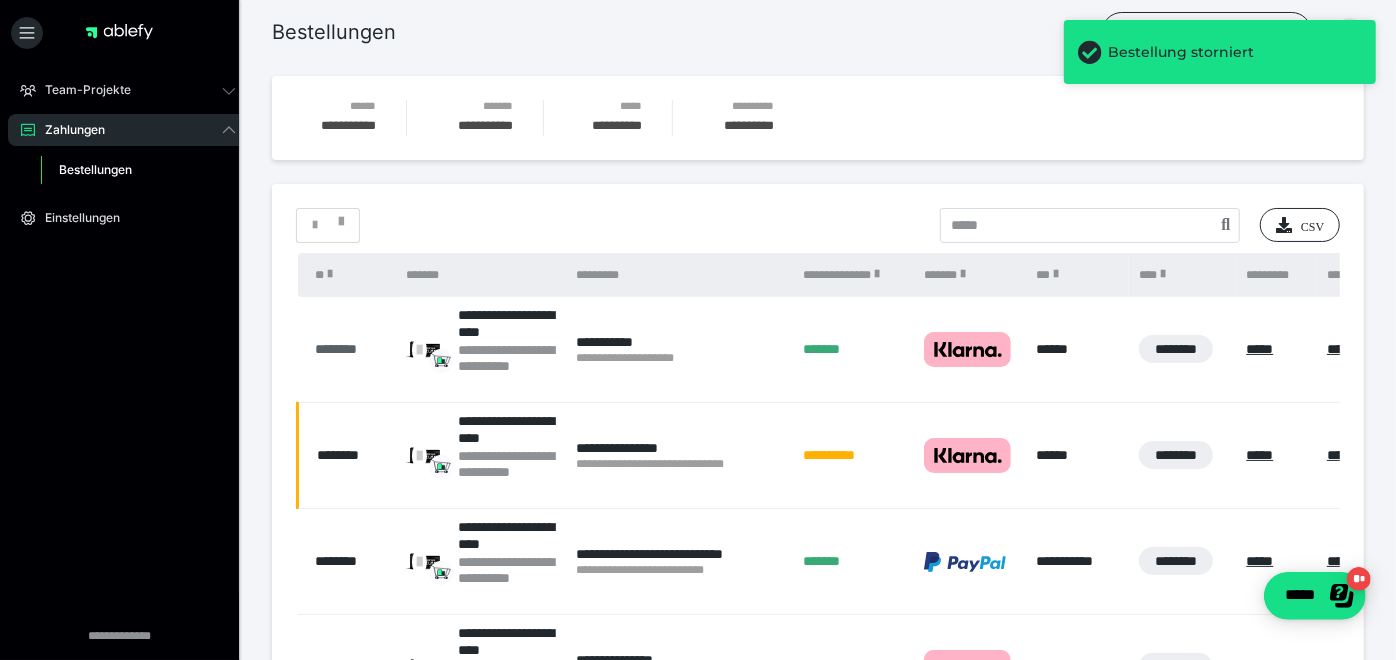 click on "********" at bounding box center (351, 349) 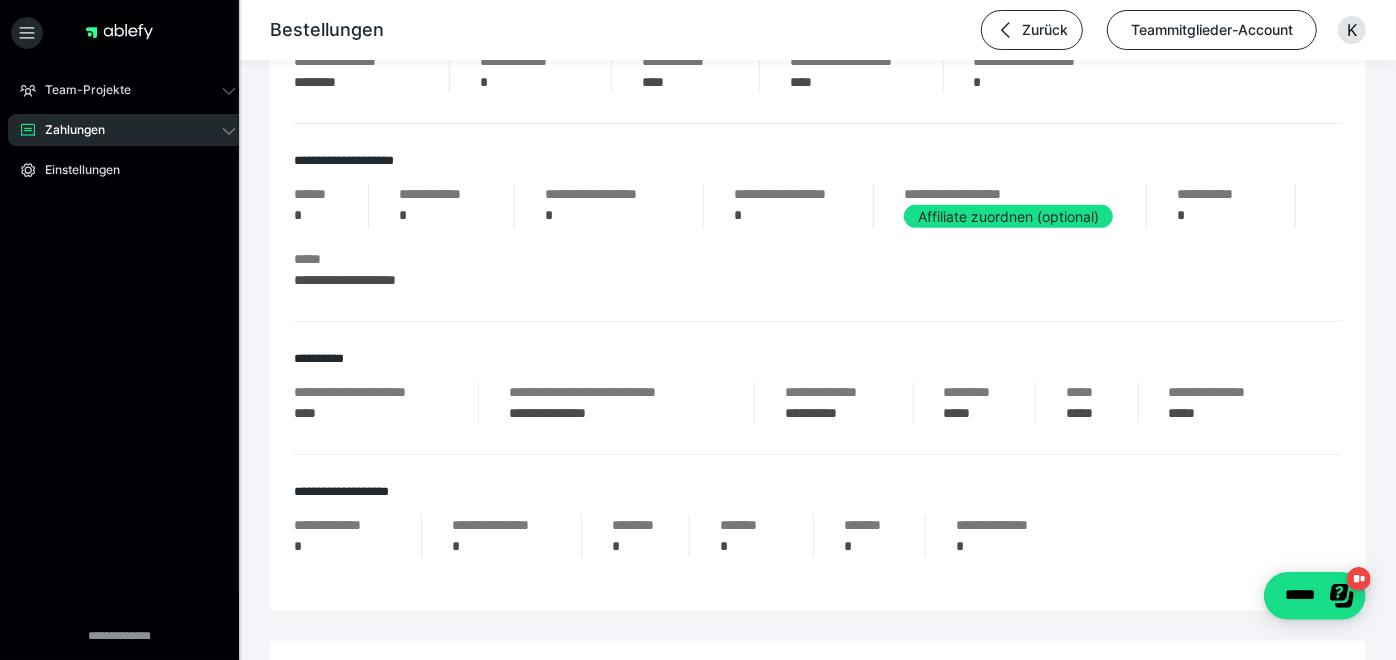 scroll, scrollTop: 722, scrollLeft: 0, axis: vertical 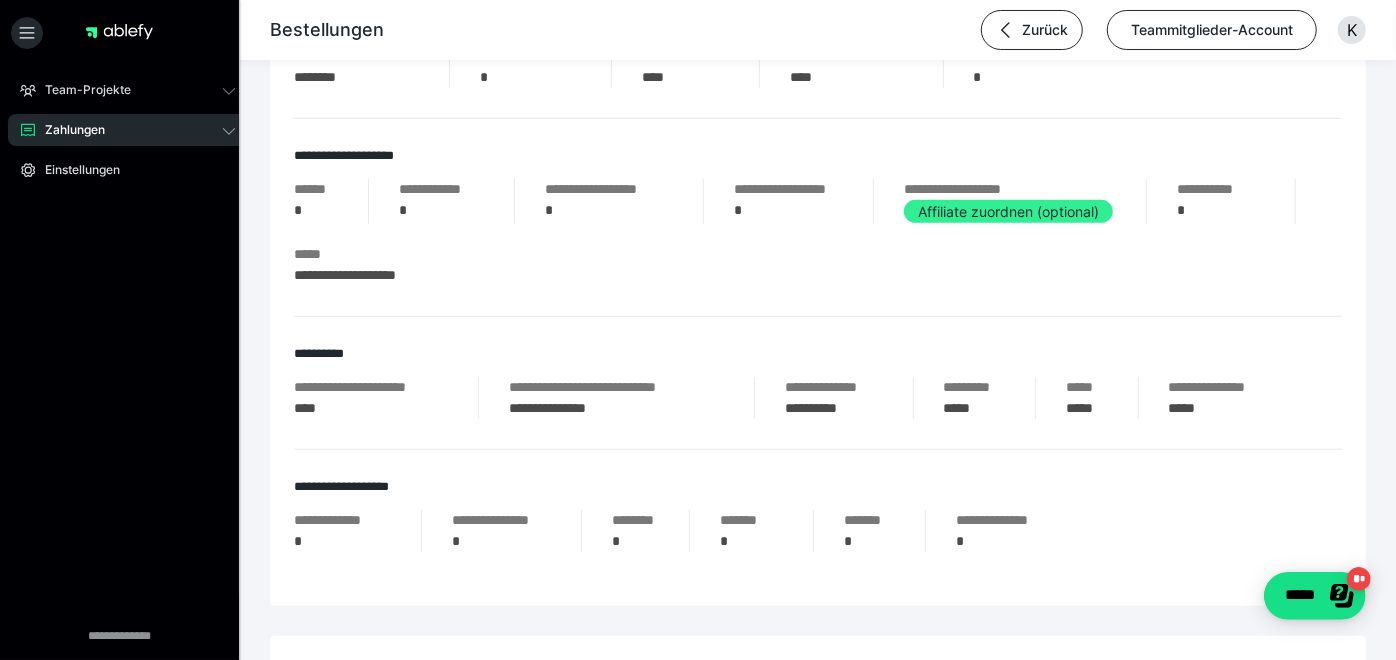 click on "Affiliate zuordnen (optional)" at bounding box center (1008, 211) 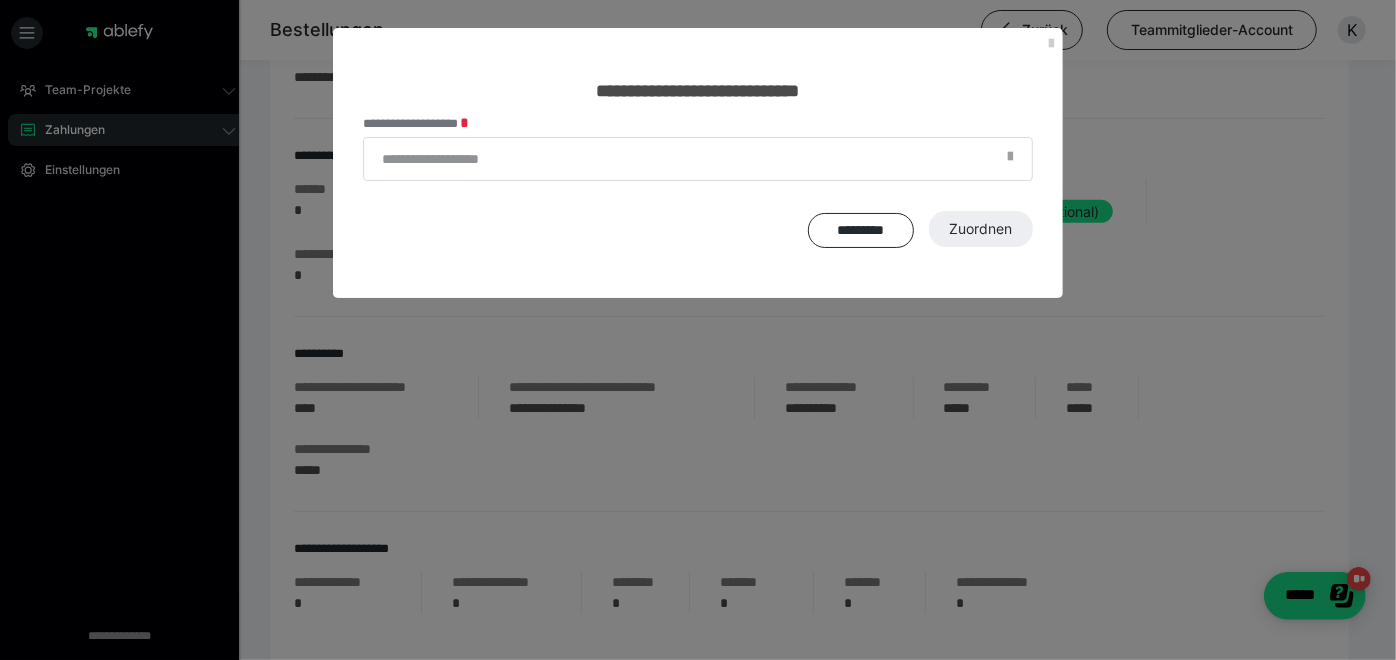 click at bounding box center (1010, 162) 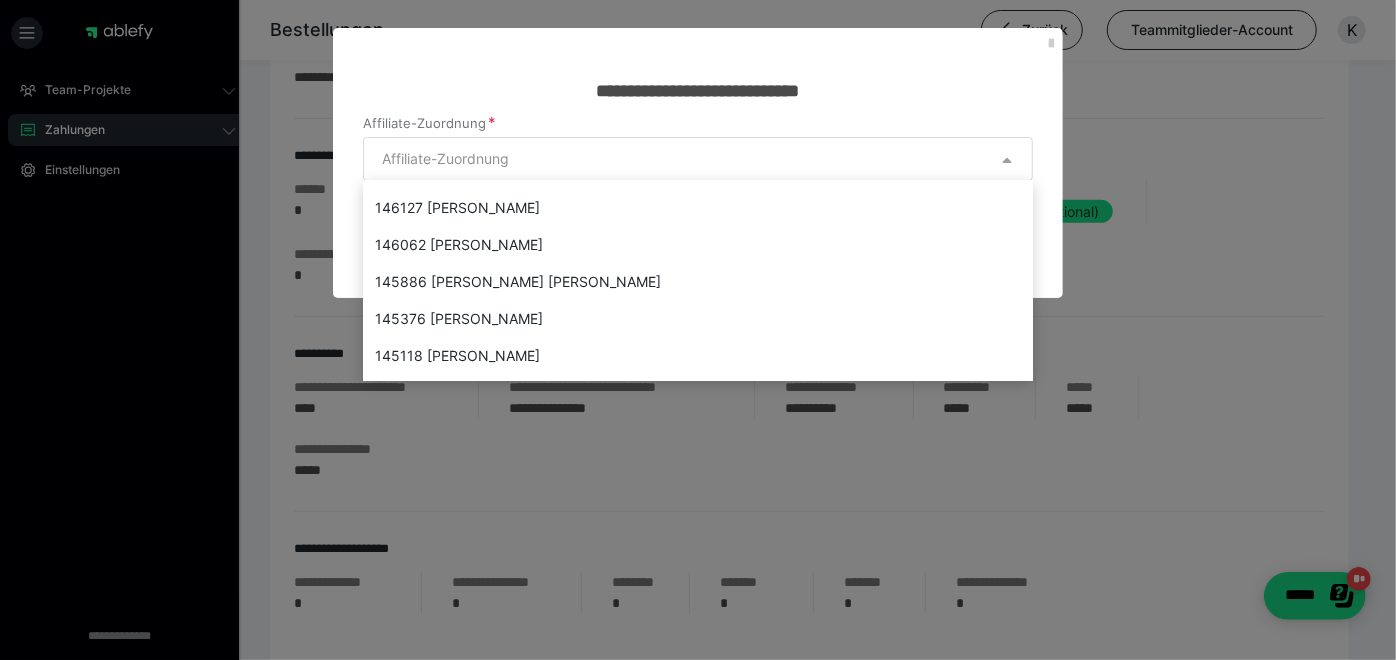 scroll, scrollTop: 206, scrollLeft: 0, axis: vertical 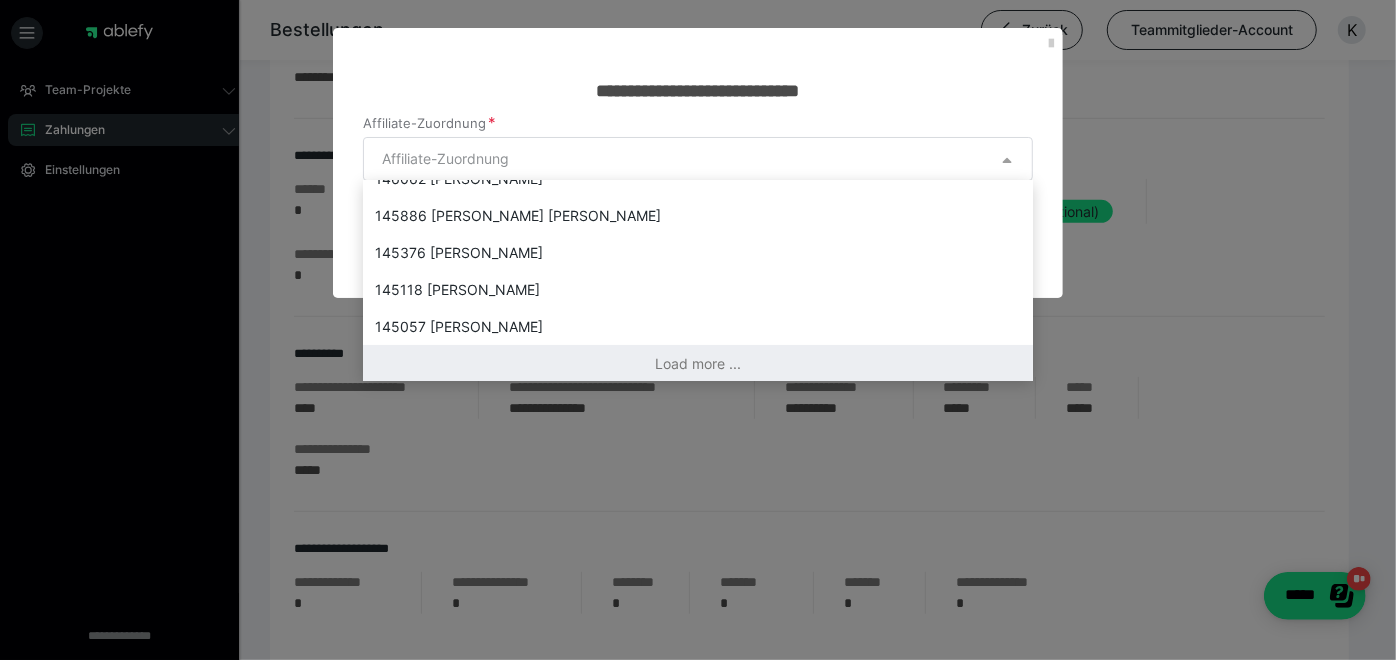 click on "Load more ..." at bounding box center (698, 363) 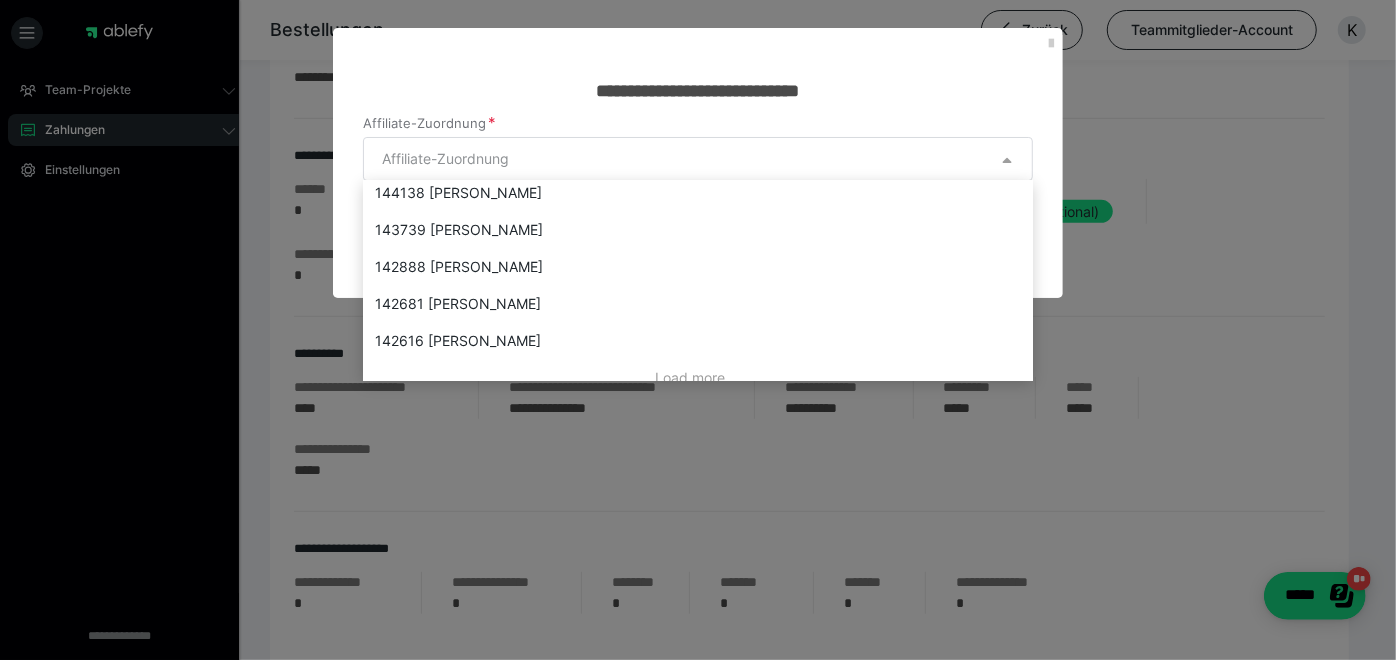 scroll, scrollTop: 577, scrollLeft: 0, axis: vertical 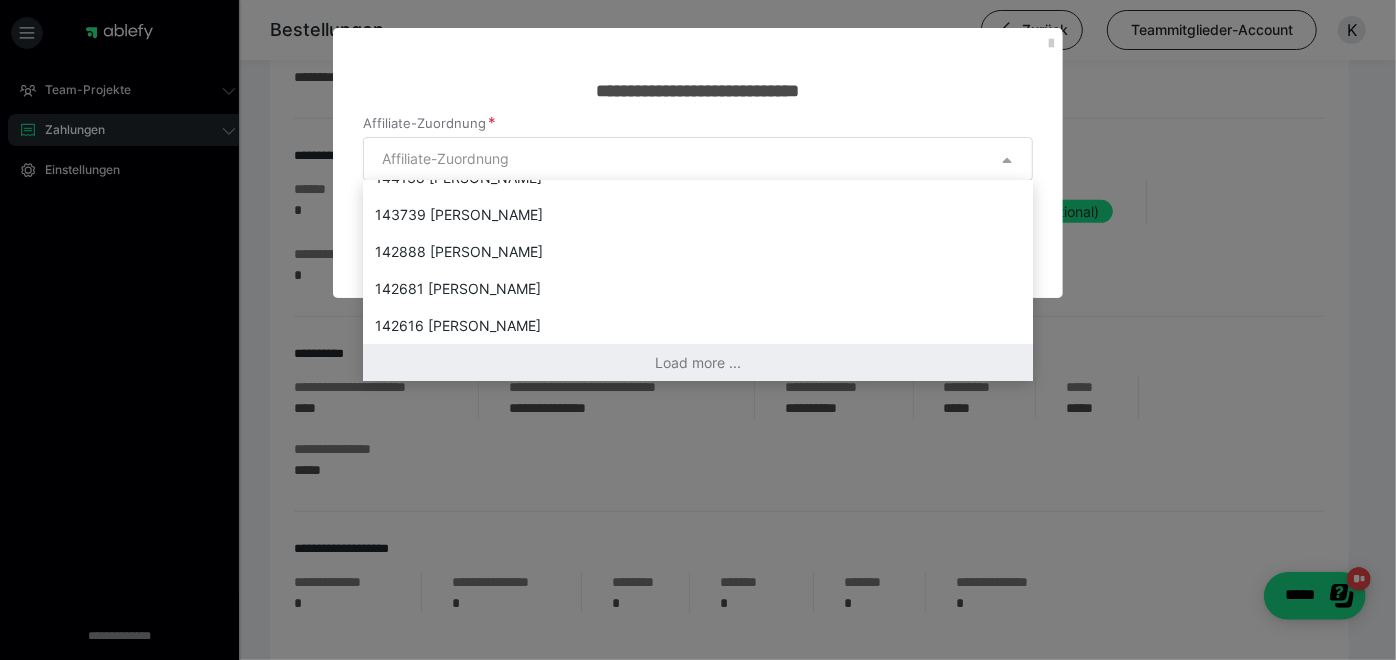 click on "Load more ..." at bounding box center (698, 362) 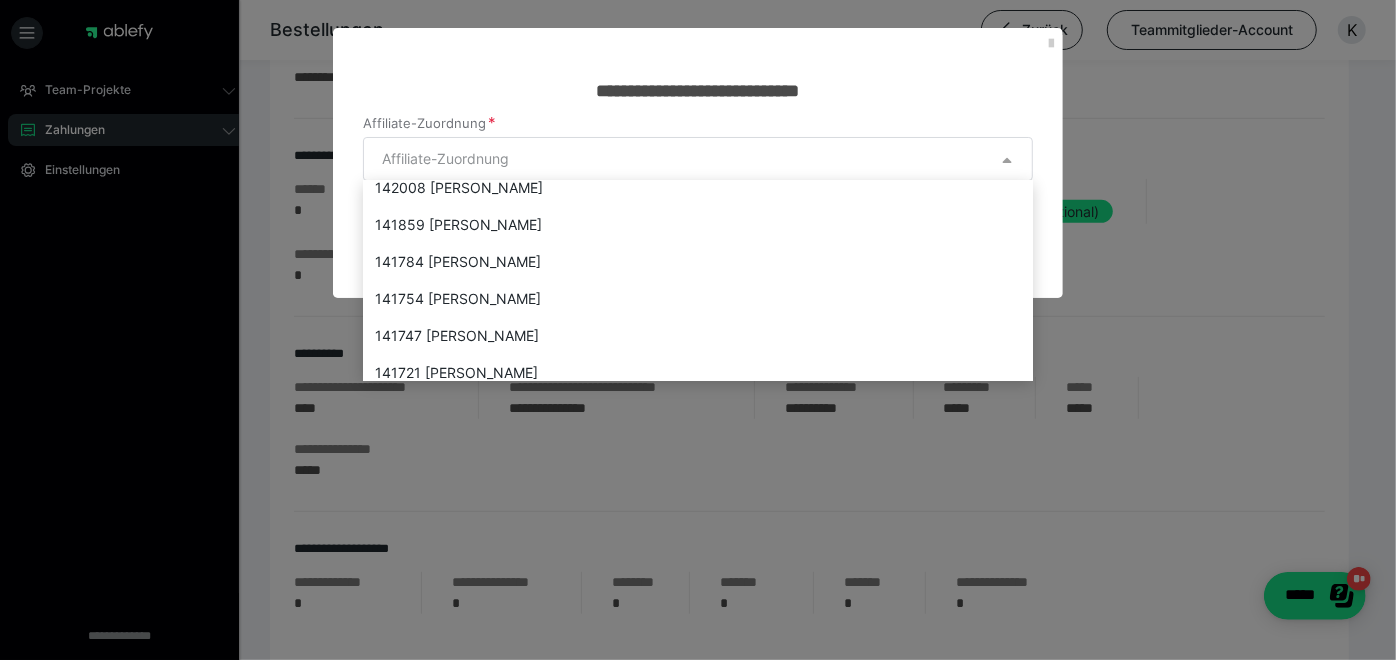 scroll, scrollTop: 875, scrollLeft: 0, axis: vertical 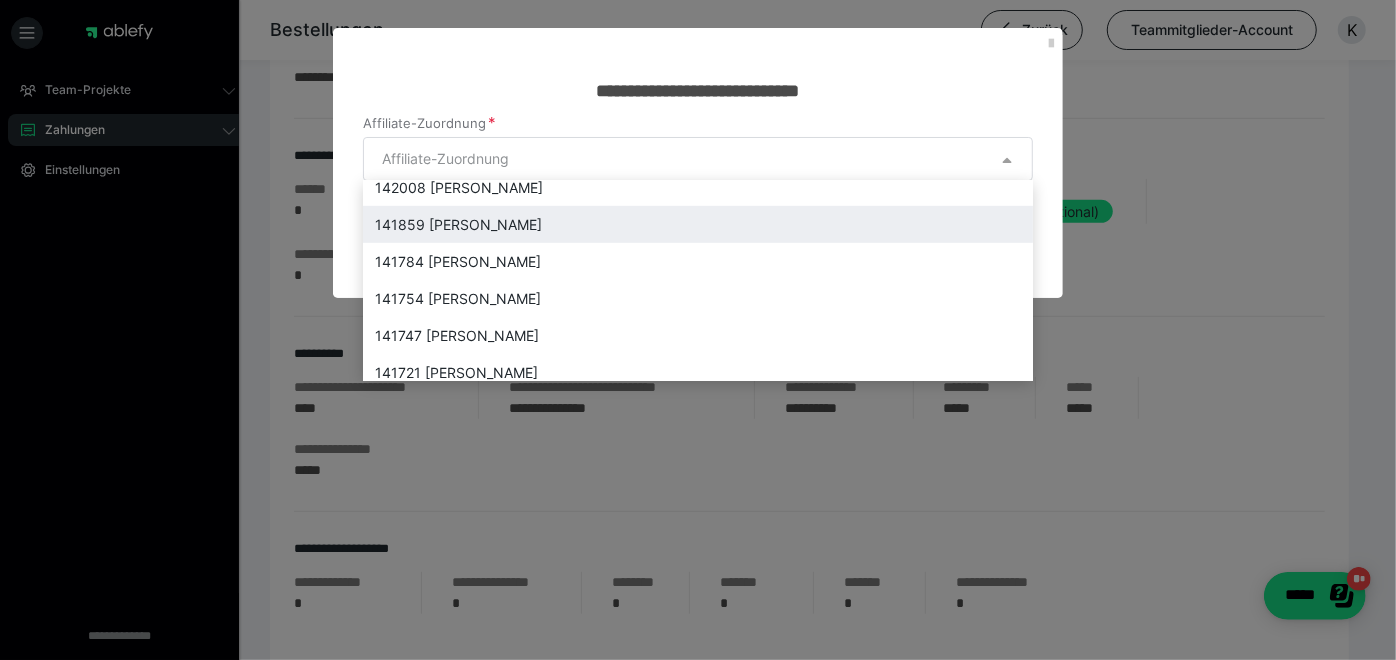 click on "141859 Sophie-Charlotte Wirz" at bounding box center (698, 224) 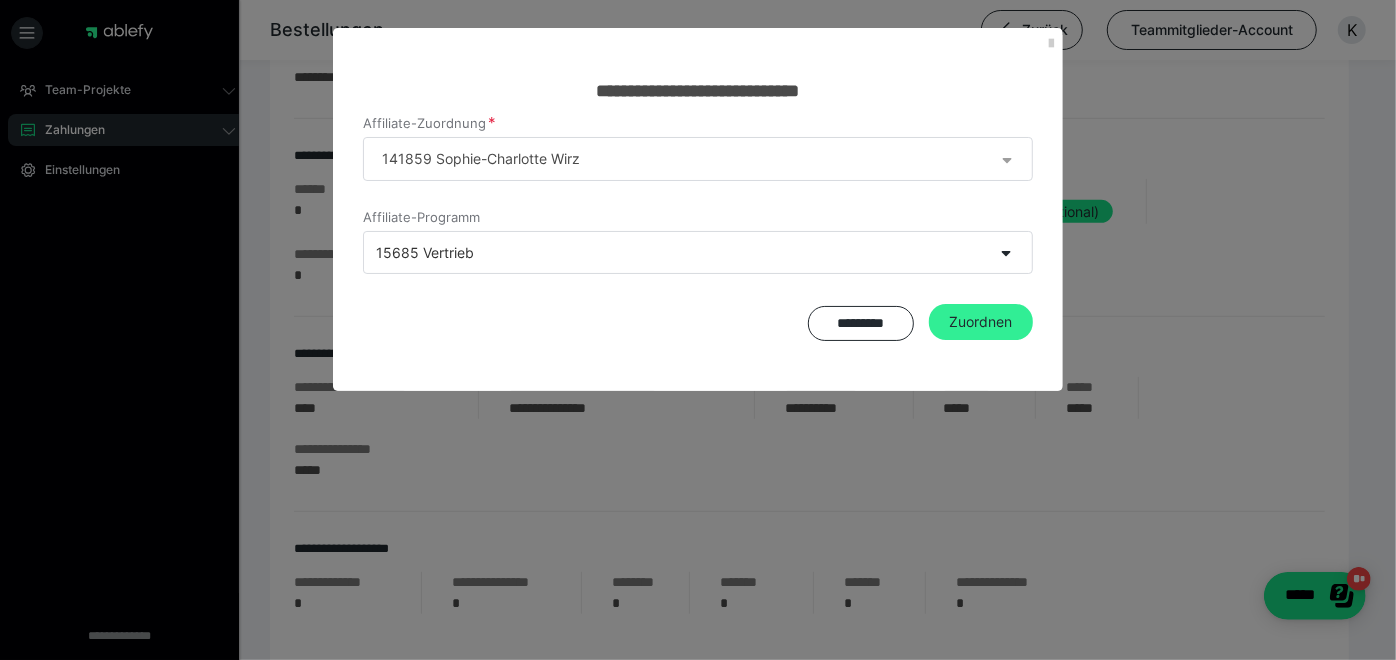click on "Zuordnen" at bounding box center [981, 322] 